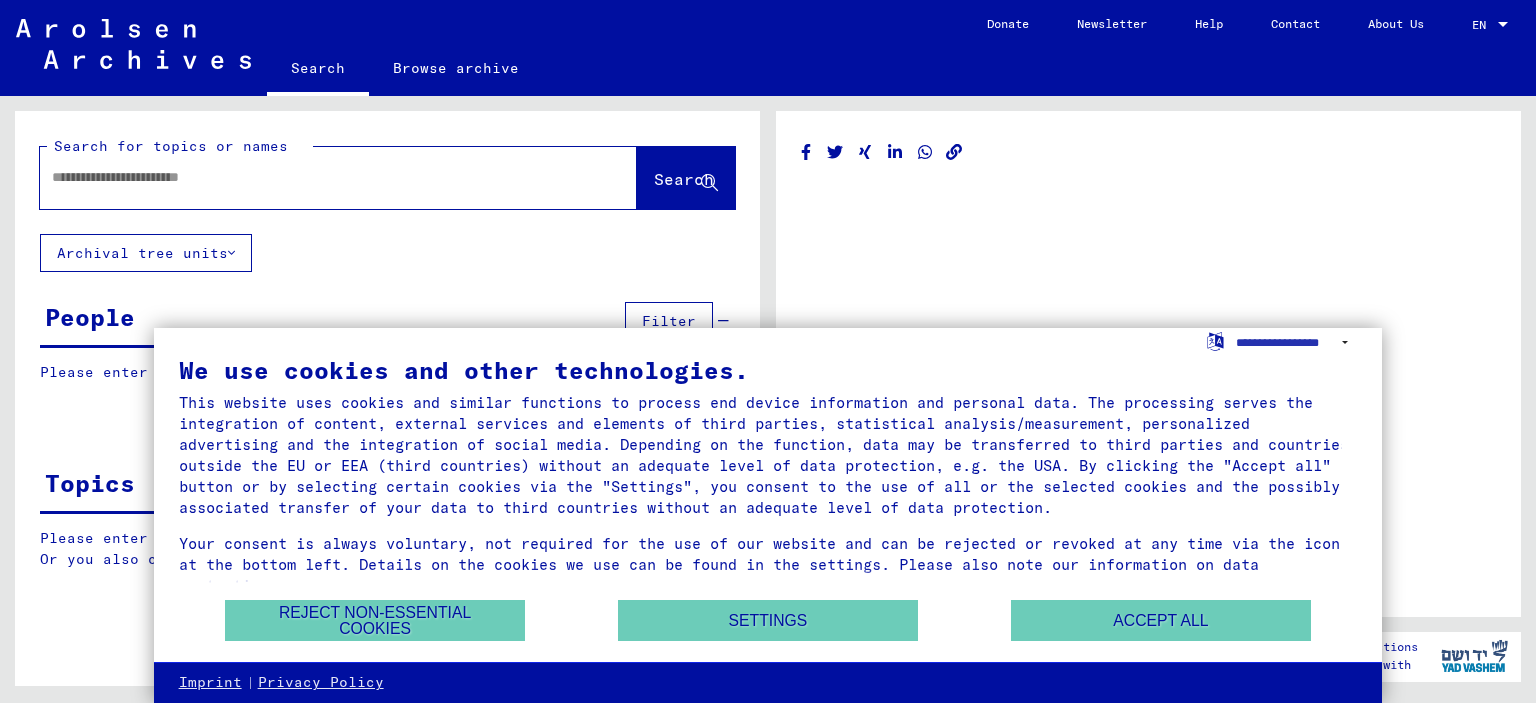 type on "********" 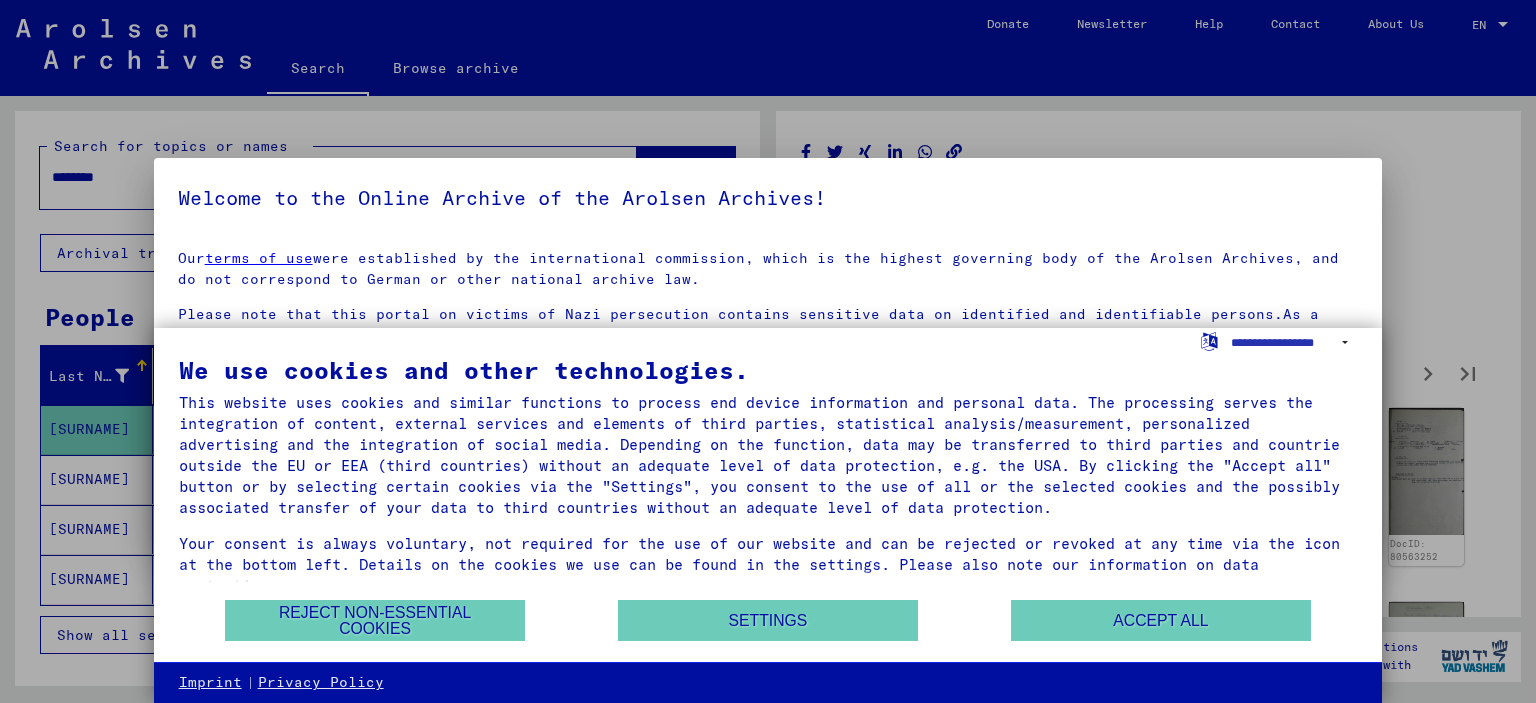 scroll, scrollTop: 0, scrollLeft: 0, axis: both 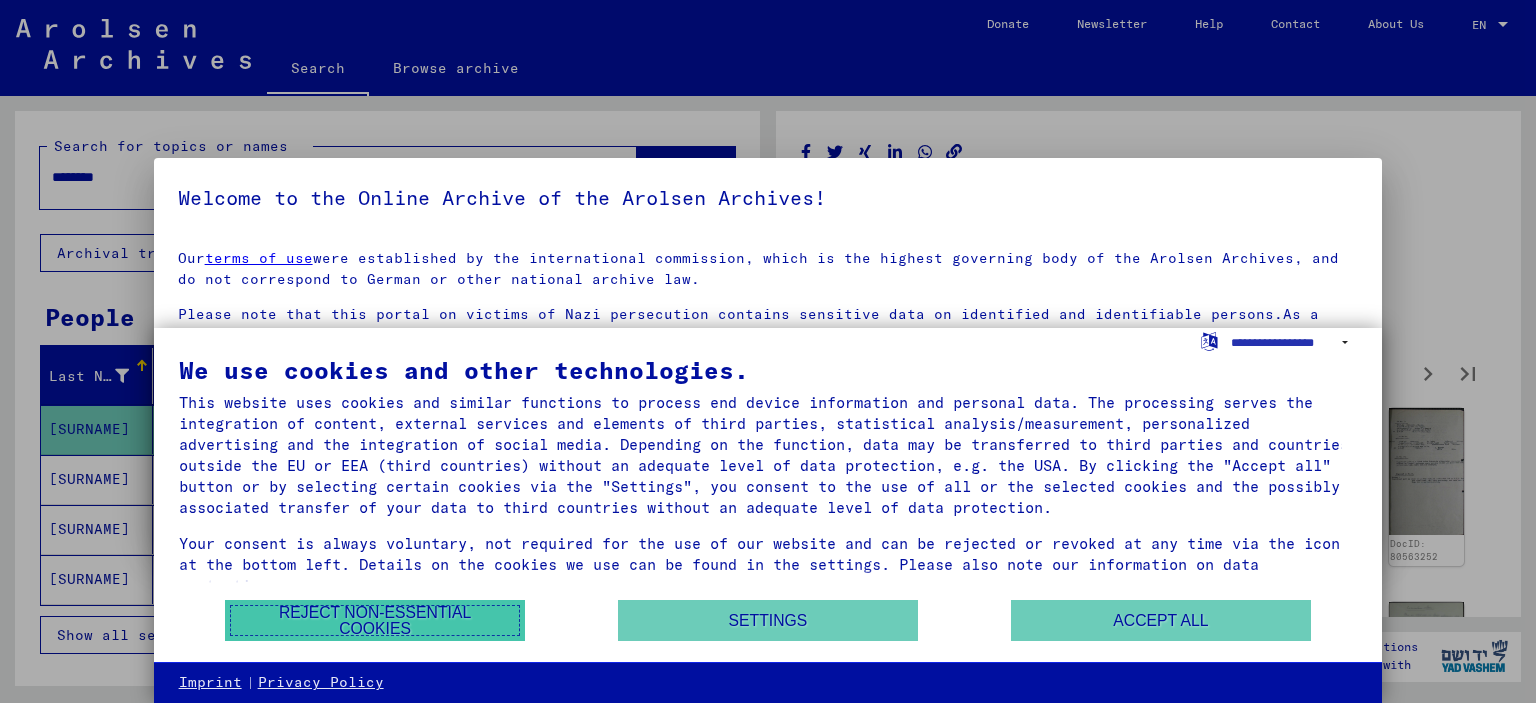click on "Reject non-essential cookies" at bounding box center (375, 620) 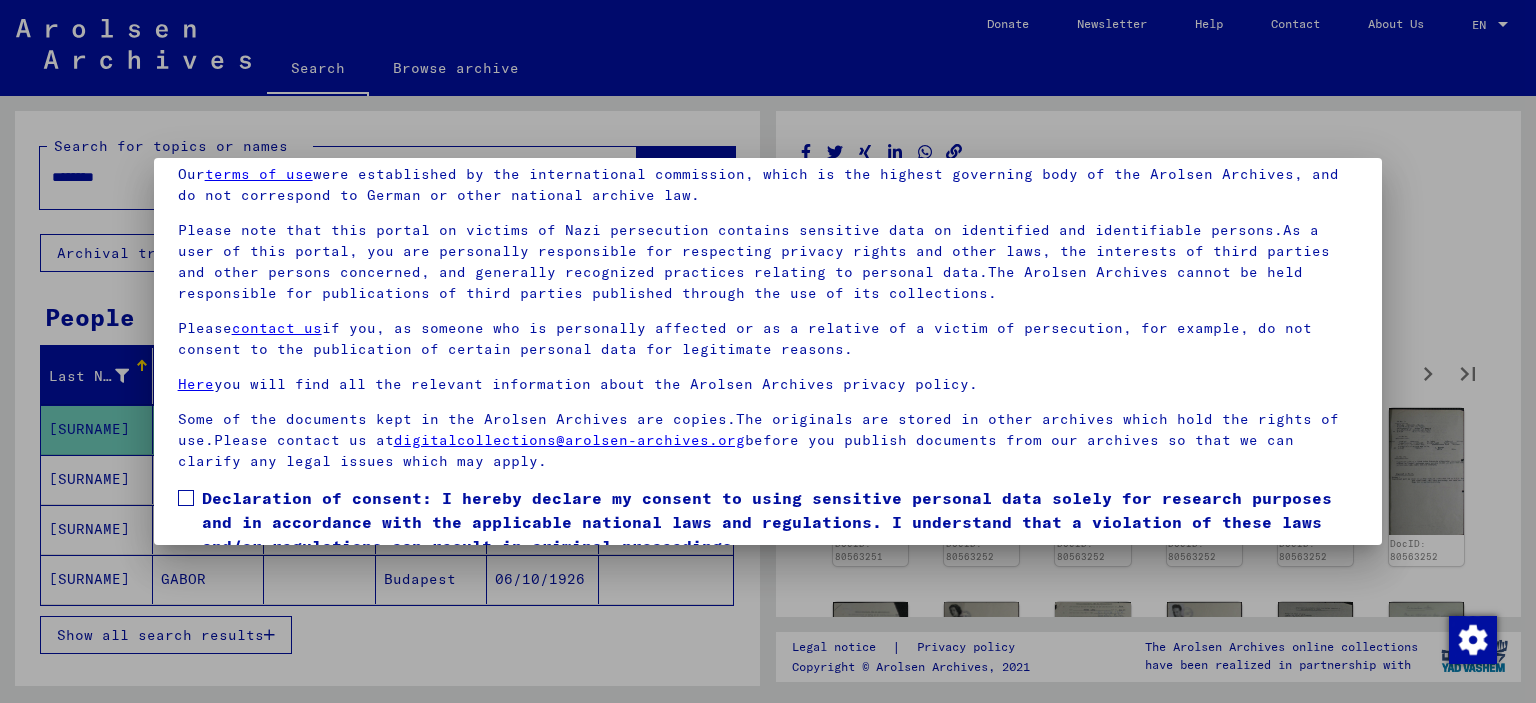 scroll, scrollTop: 168, scrollLeft: 0, axis: vertical 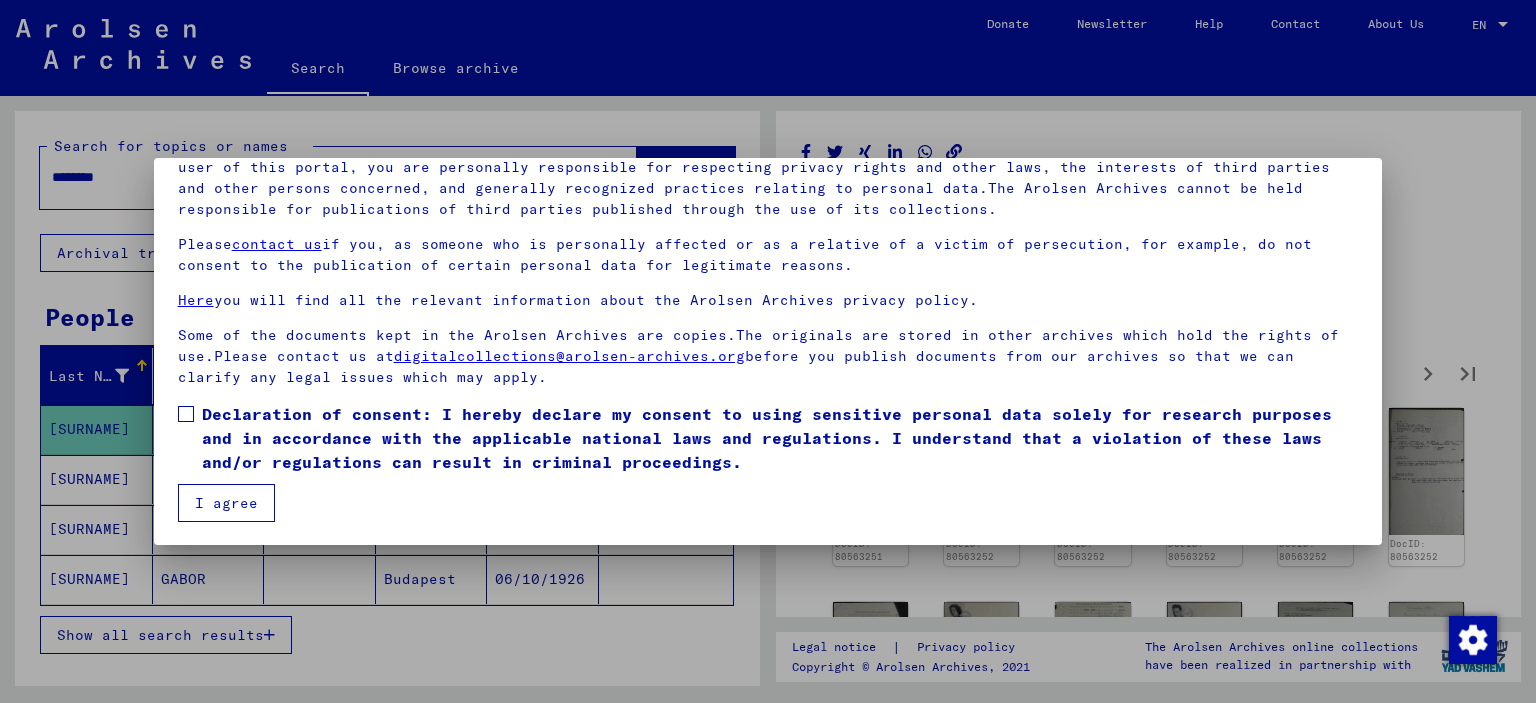 click at bounding box center [186, 414] 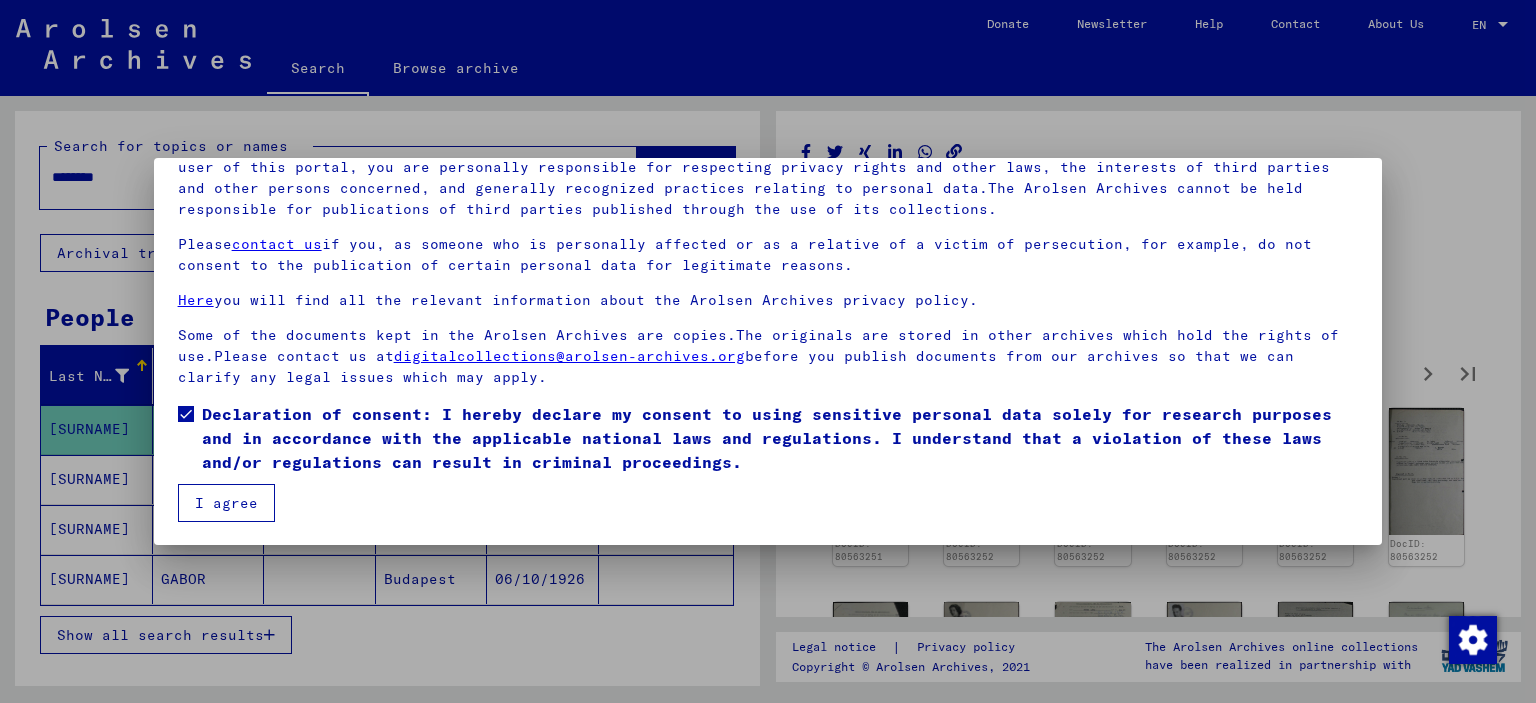 click on "I agree" at bounding box center (226, 503) 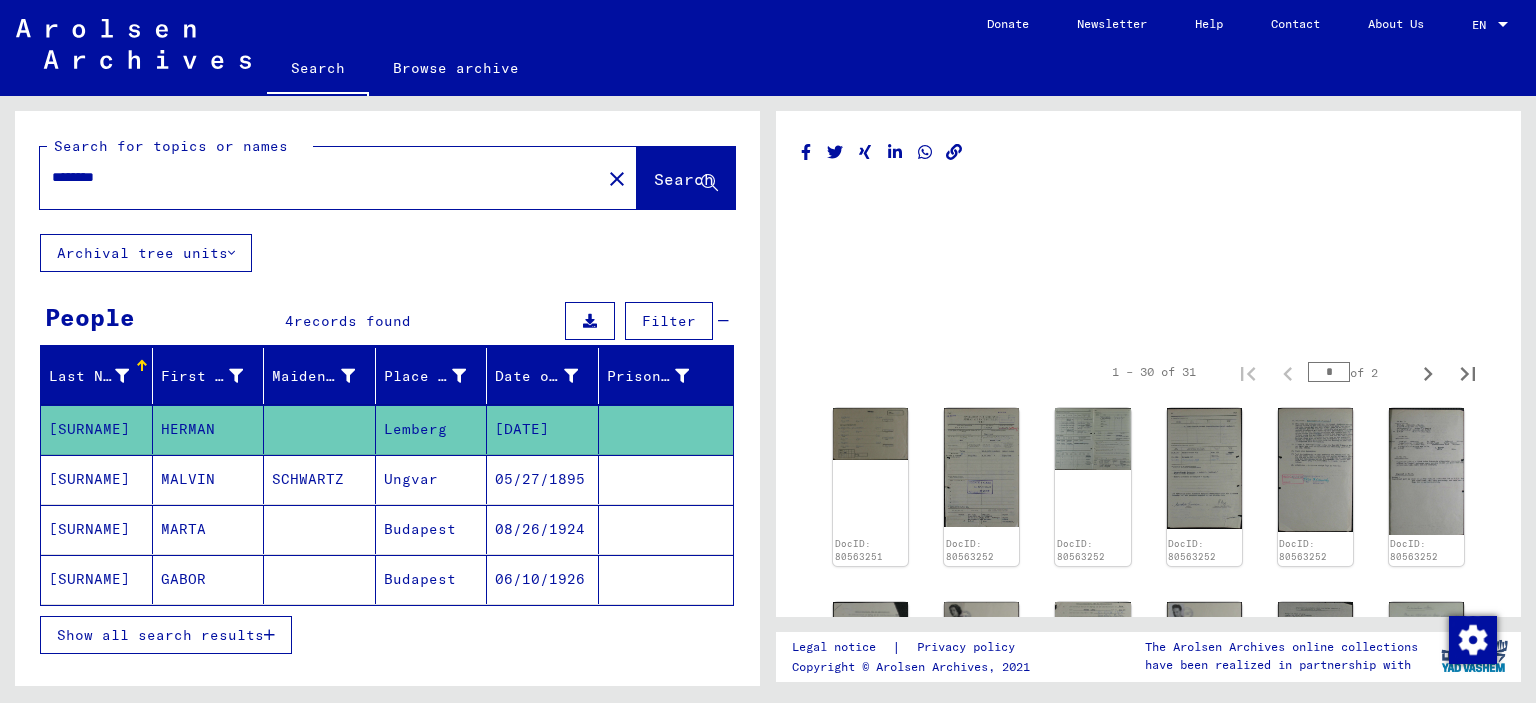 click on "[SURNAME]" at bounding box center (97, 579) 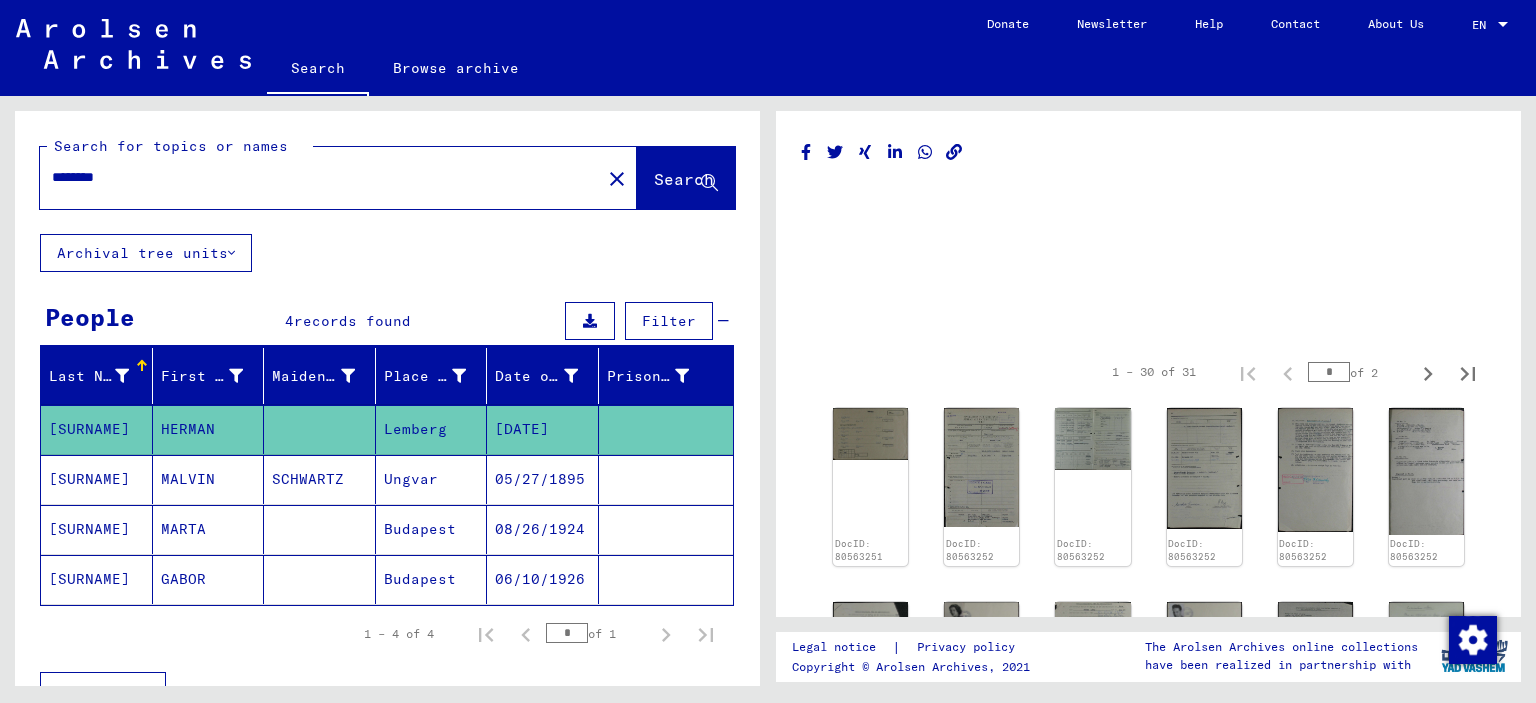 click on "08/26/1924" at bounding box center [543, 579] 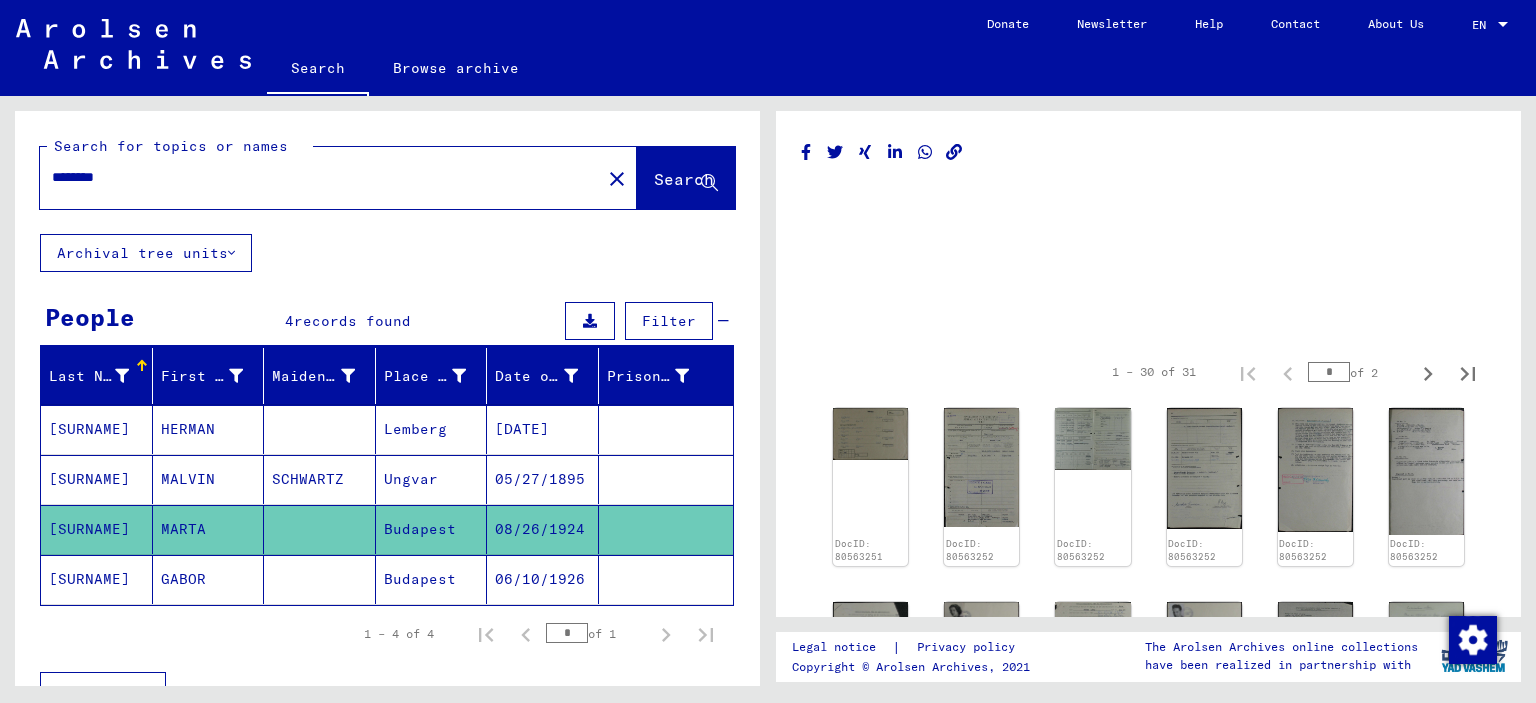 click on "[SURNAME]" 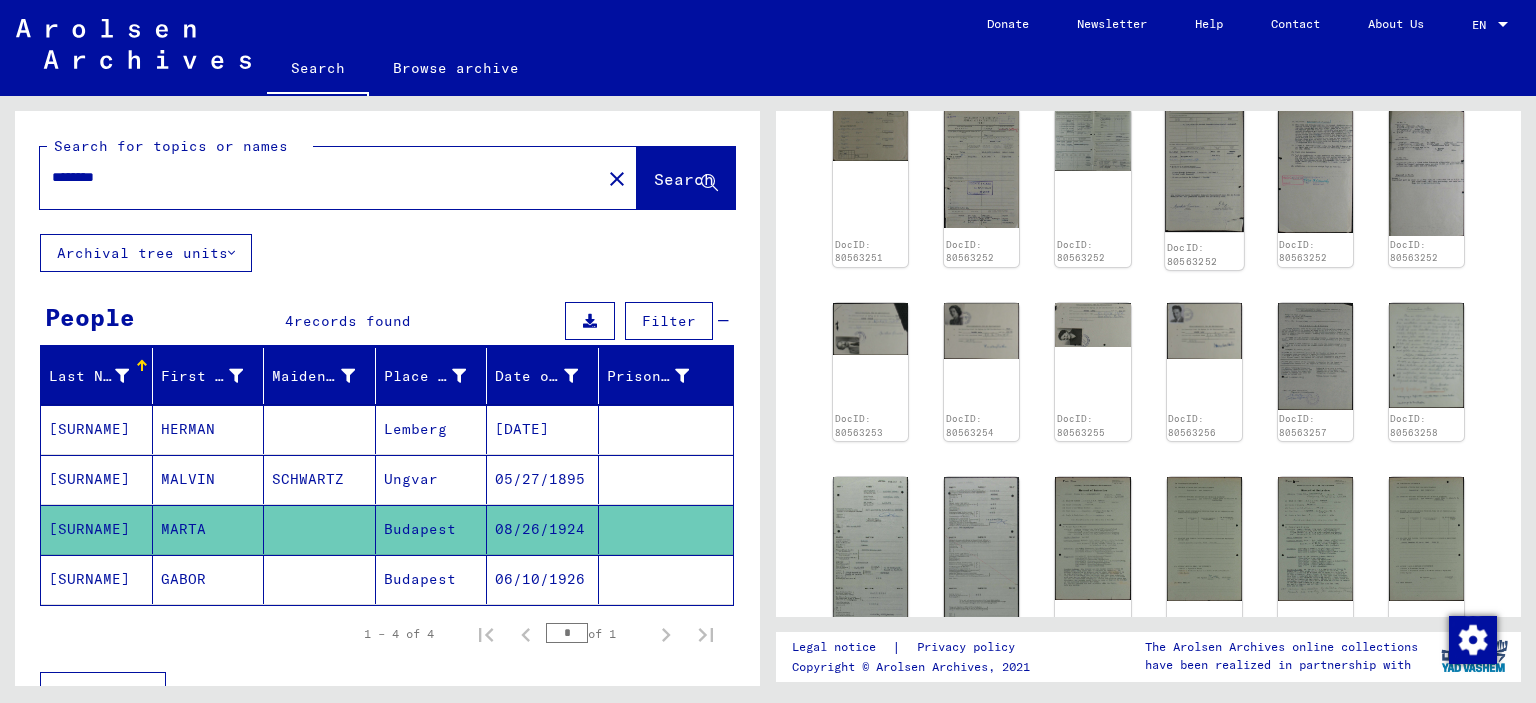 scroll, scrollTop: 300, scrollLeft: 0, axis: vertical 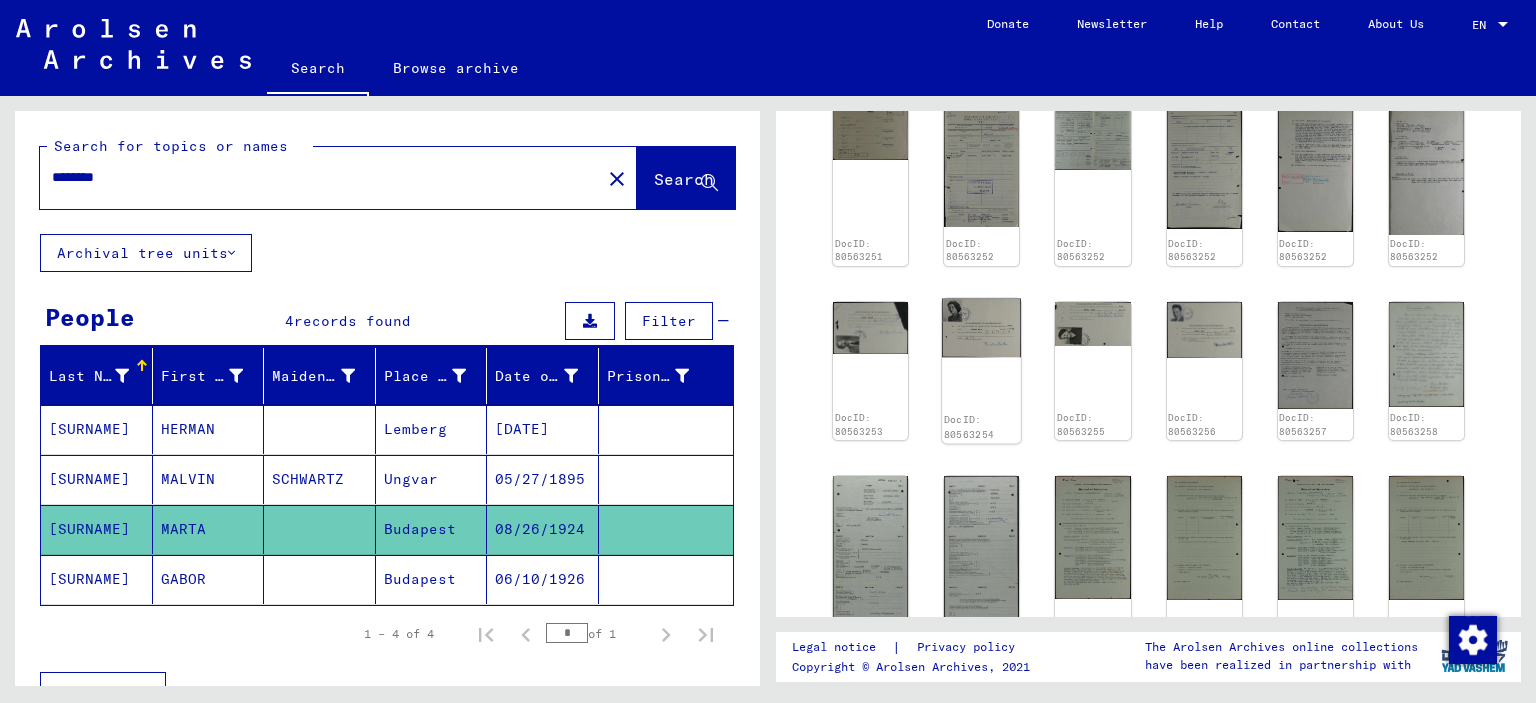 click 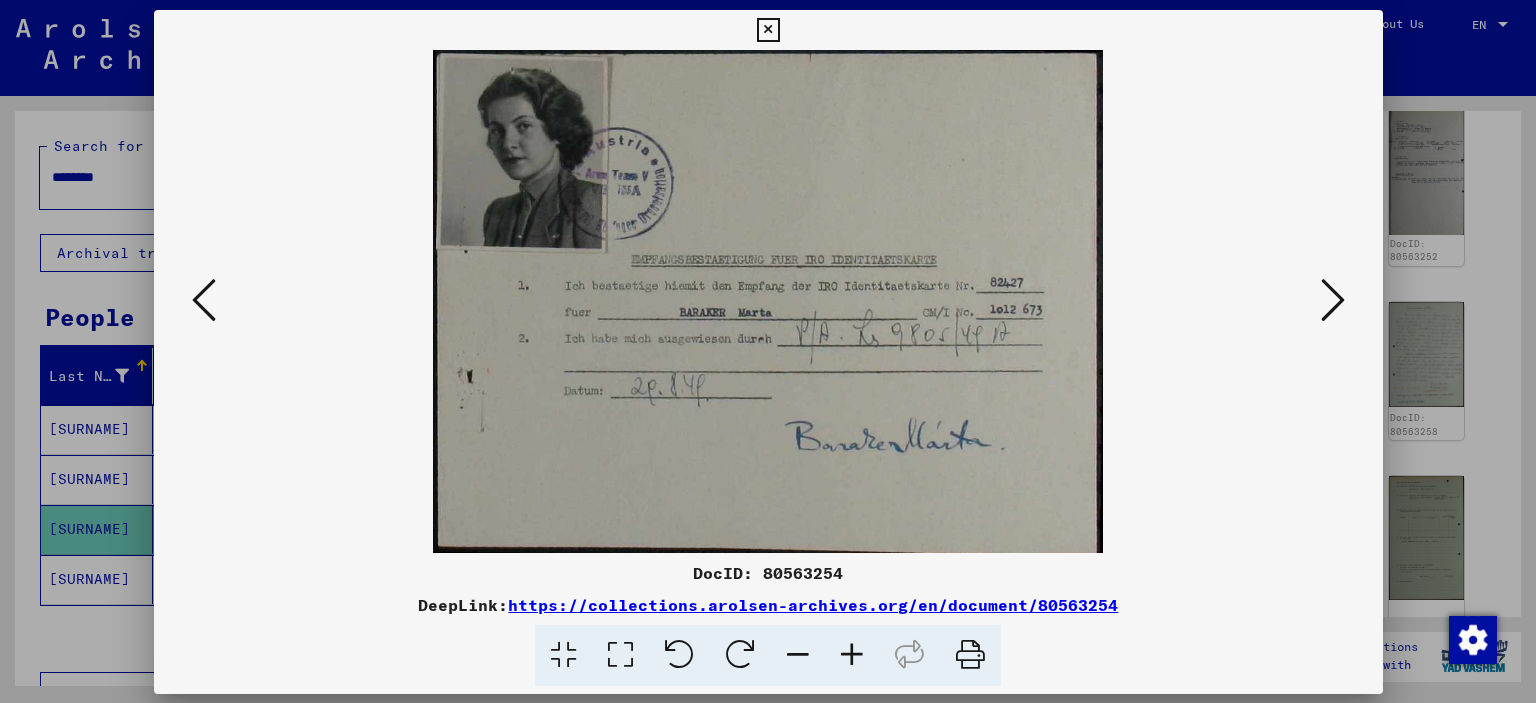 click at bounding box center [768, 301] 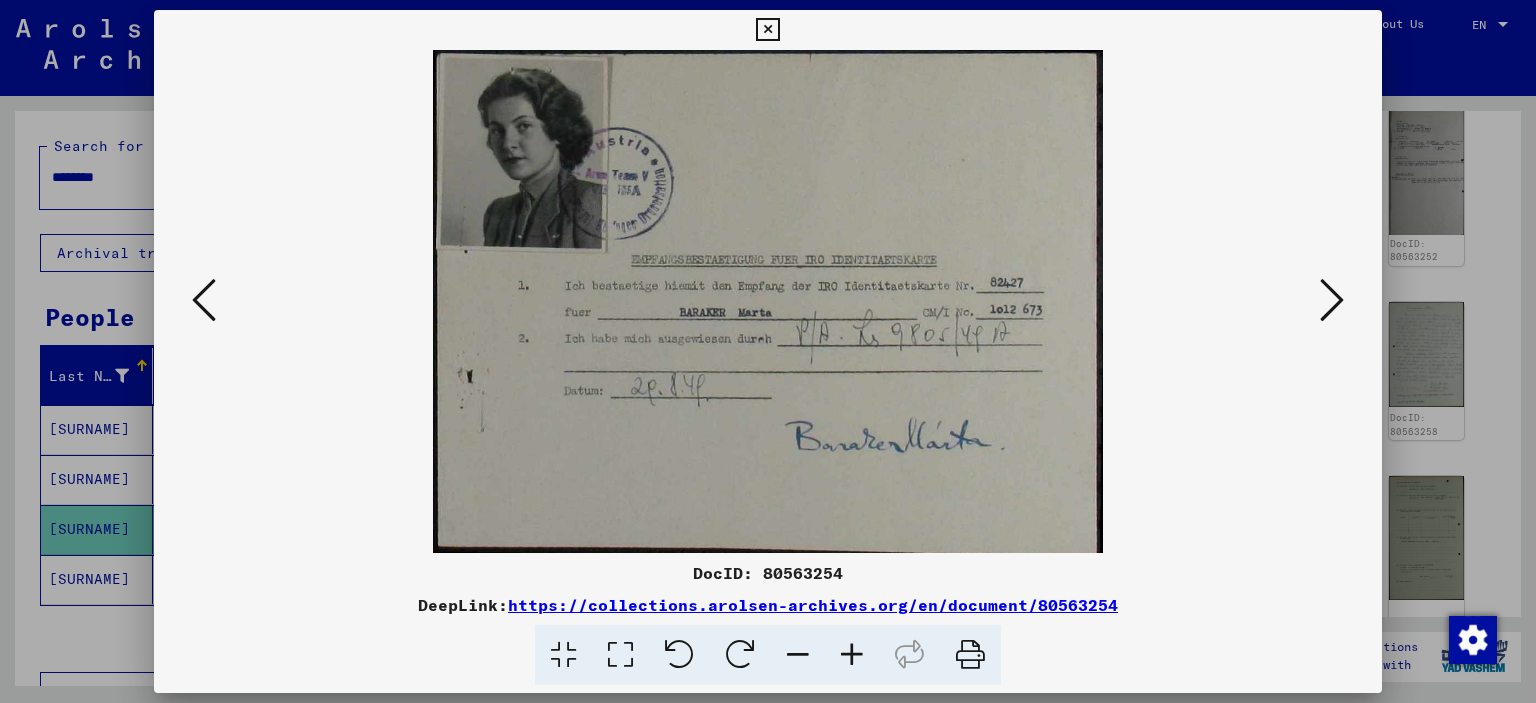 click at bounding box center [204, 300] 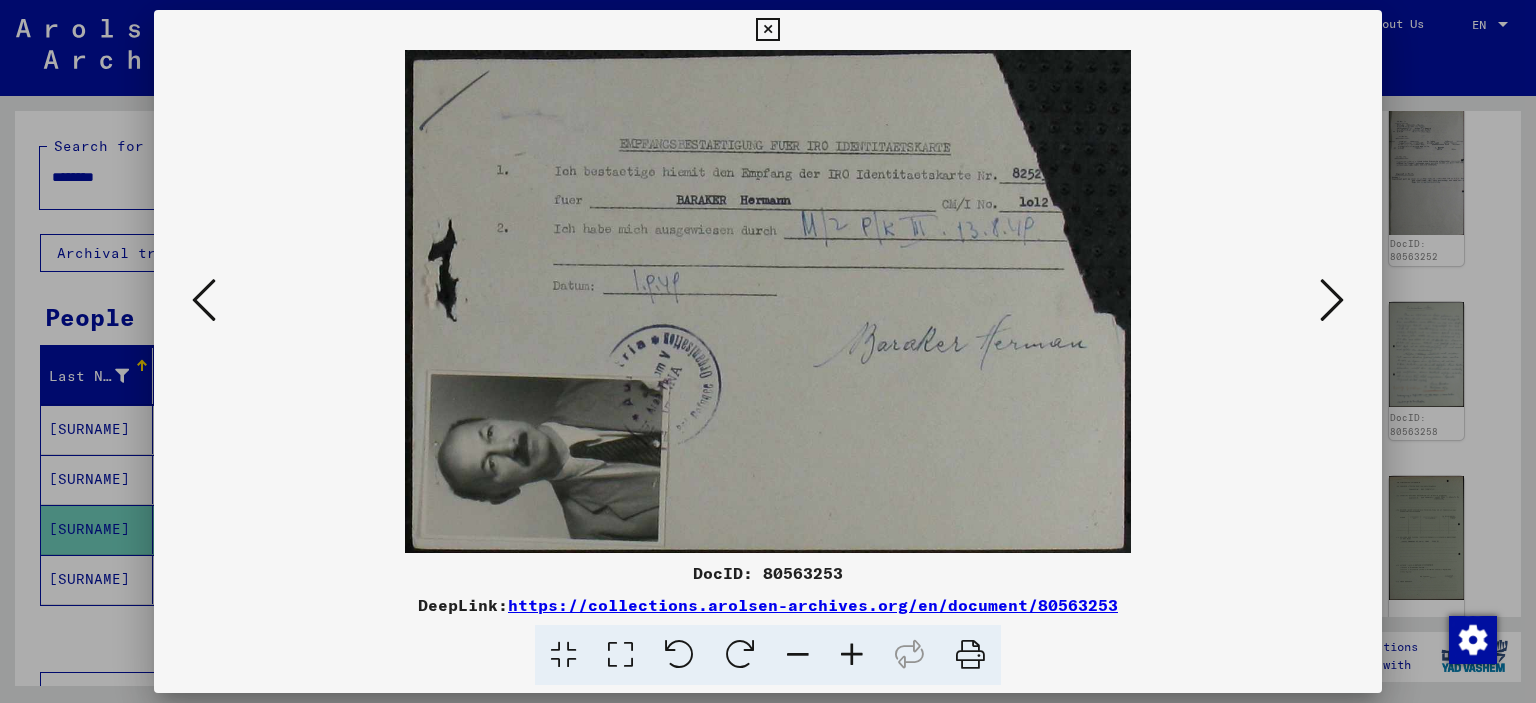 click at bounding box center [204, 300] 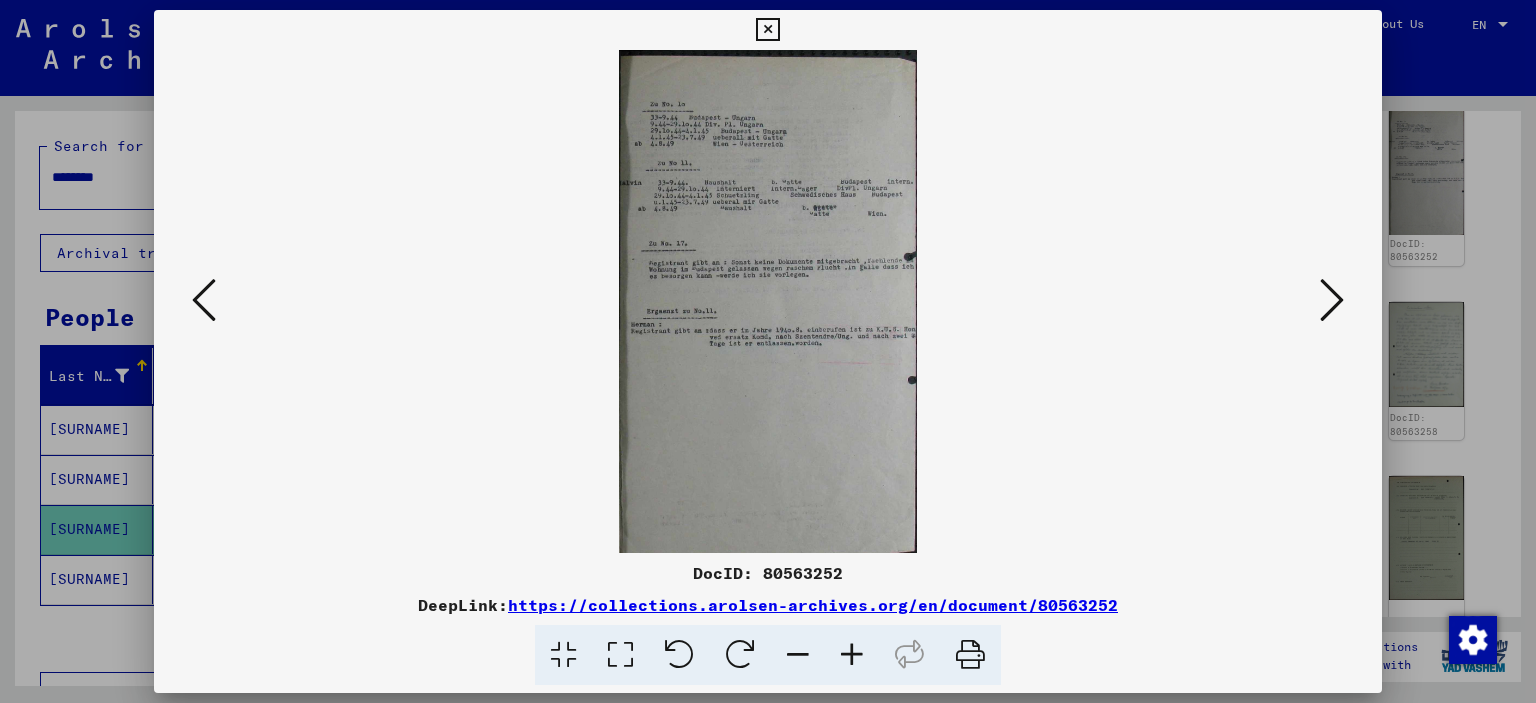 click at bounding box center [204, 300] 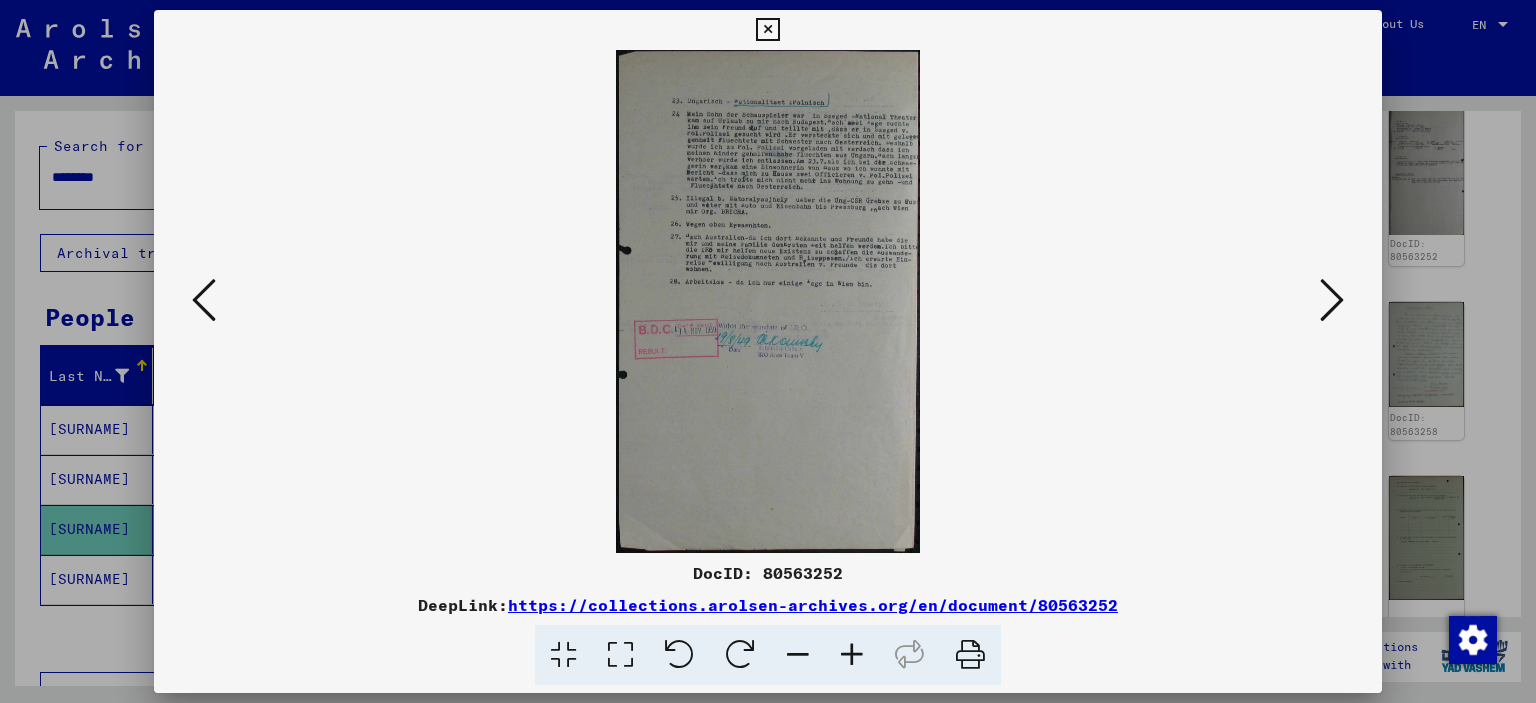 click at bounding box center [1332, 300] 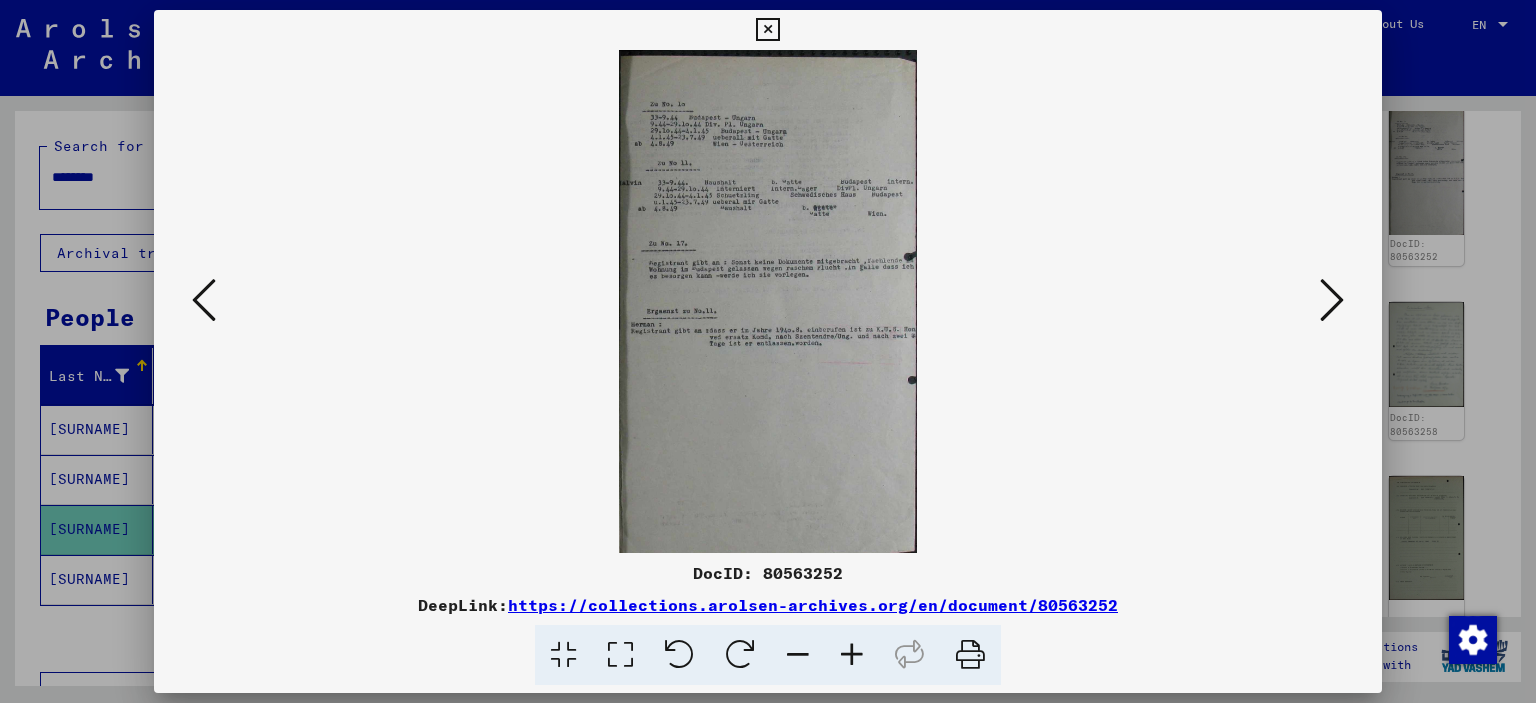 click at bounding box center [1332, 300] 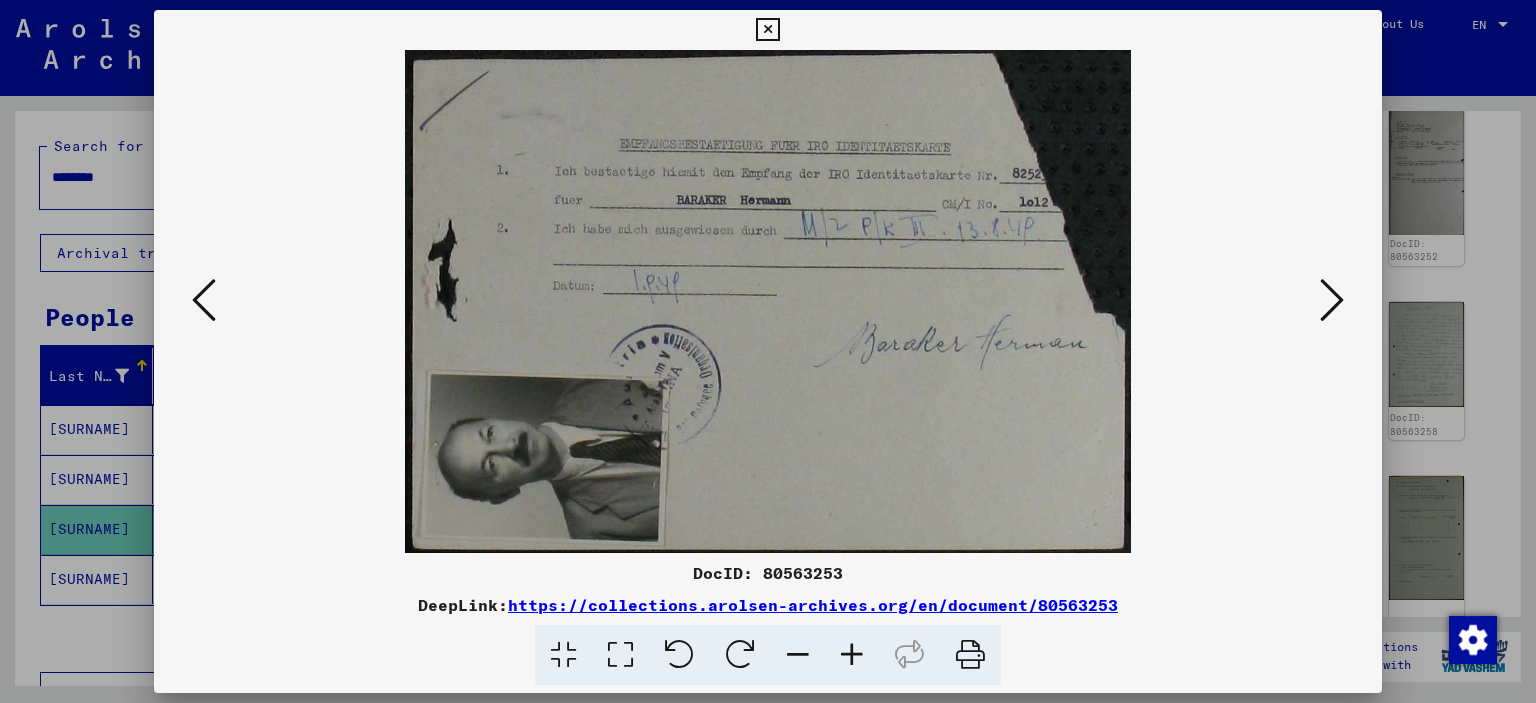 click at bounding box center [1332, 300] 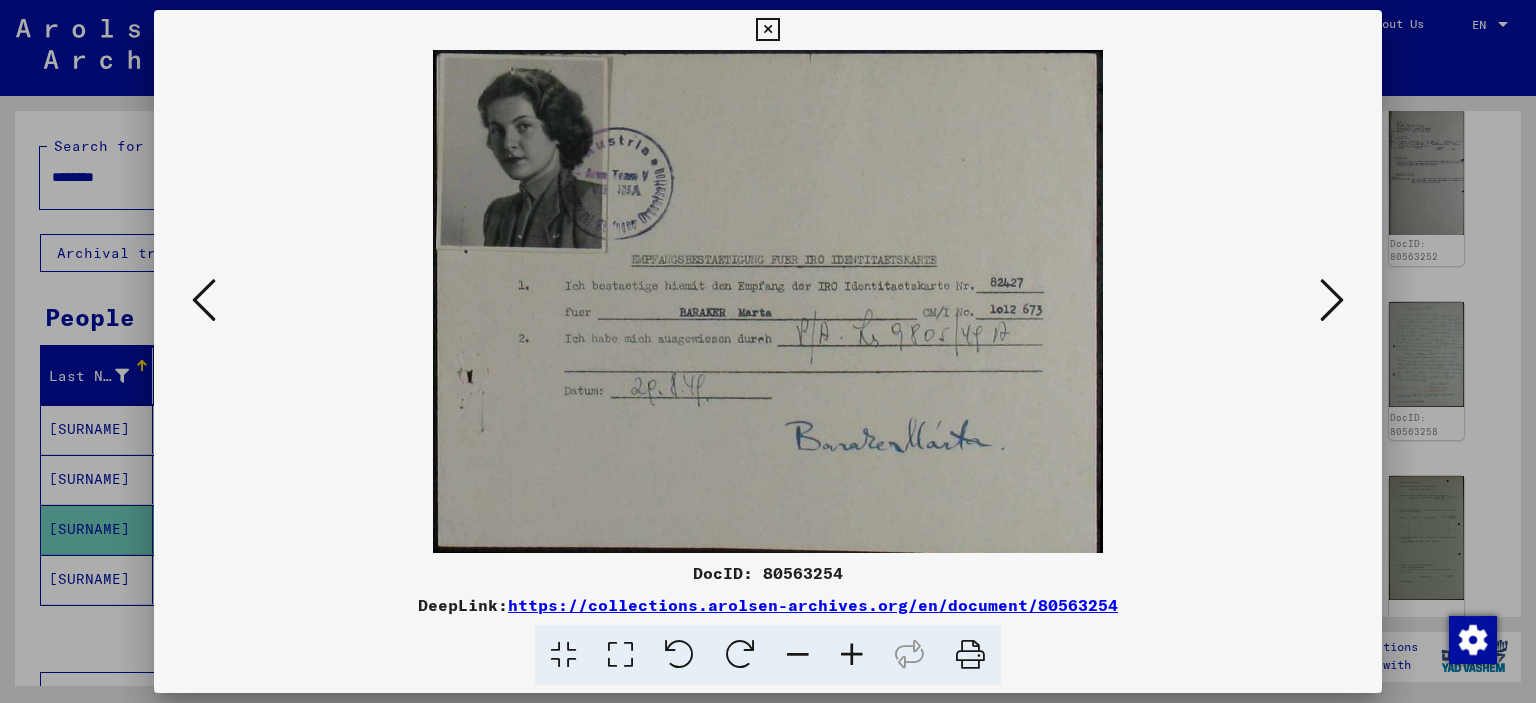click at bounding box center [1332, 300] 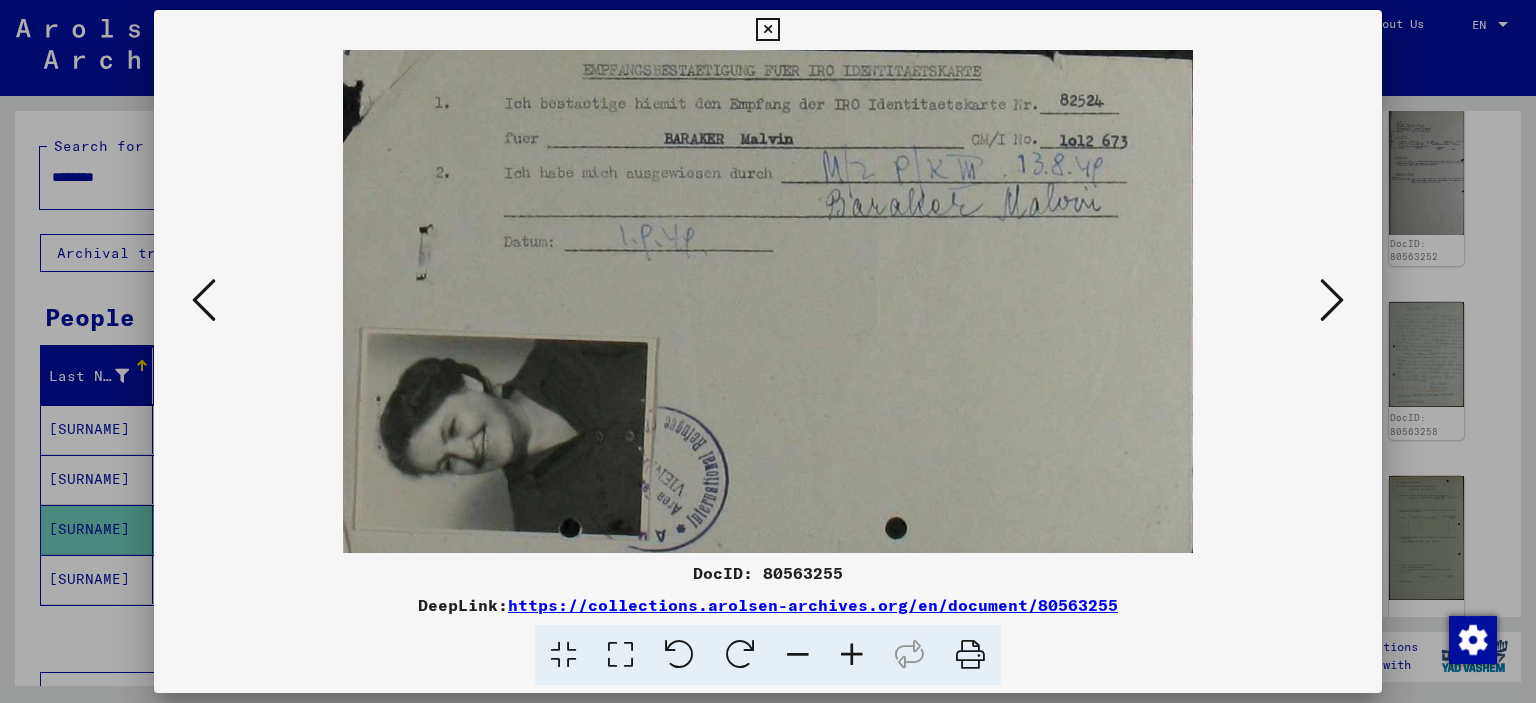 click at bounding box center (1332, 300) 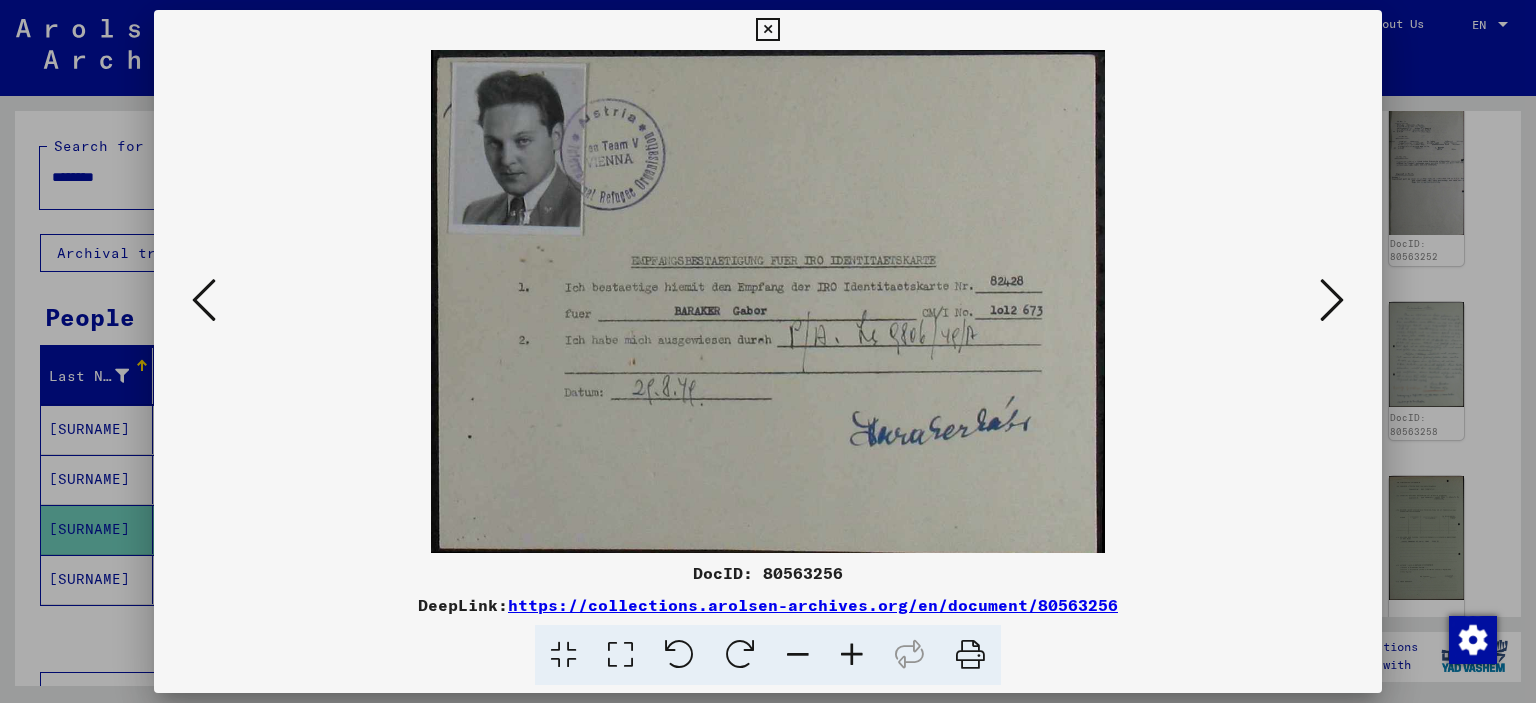 click at bounding box center (1332, 300) 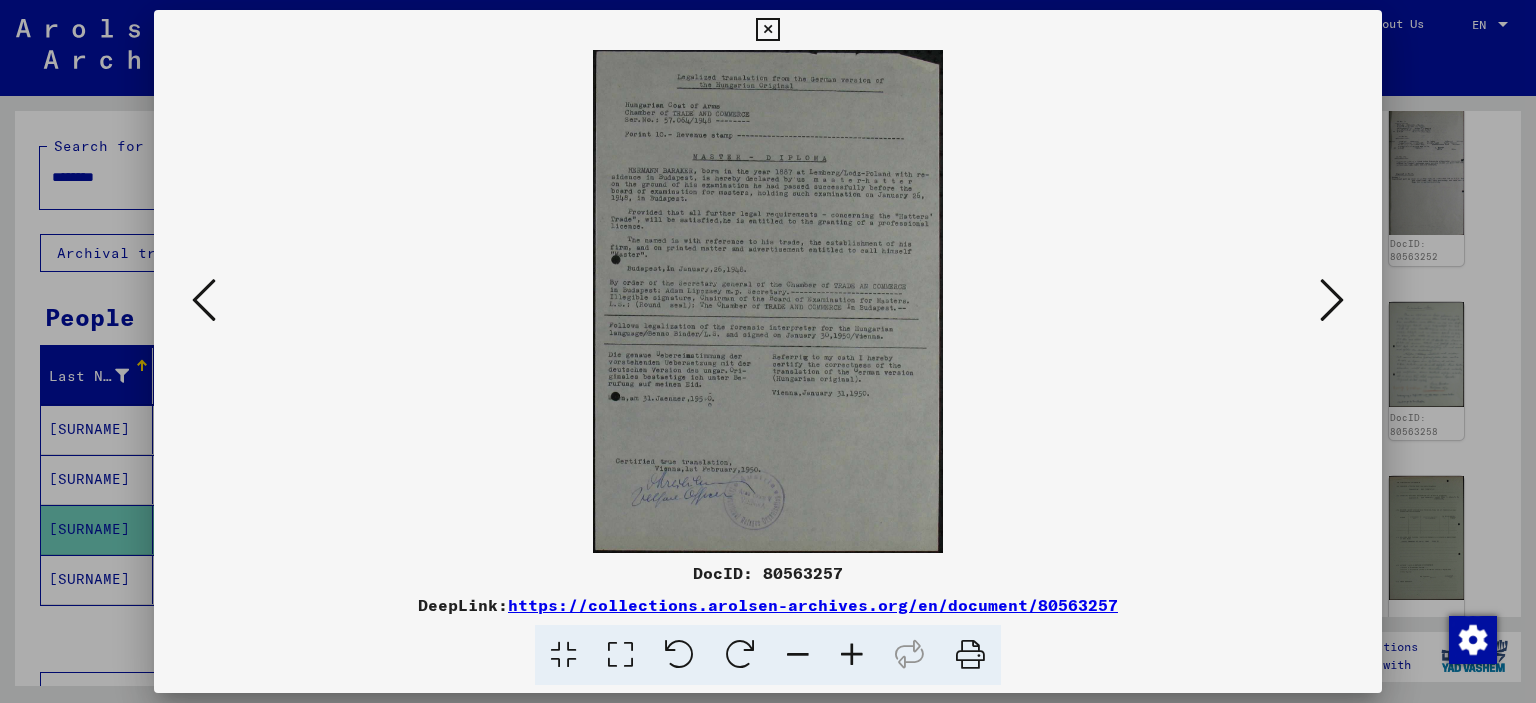click at bounding box center (1332, 300) 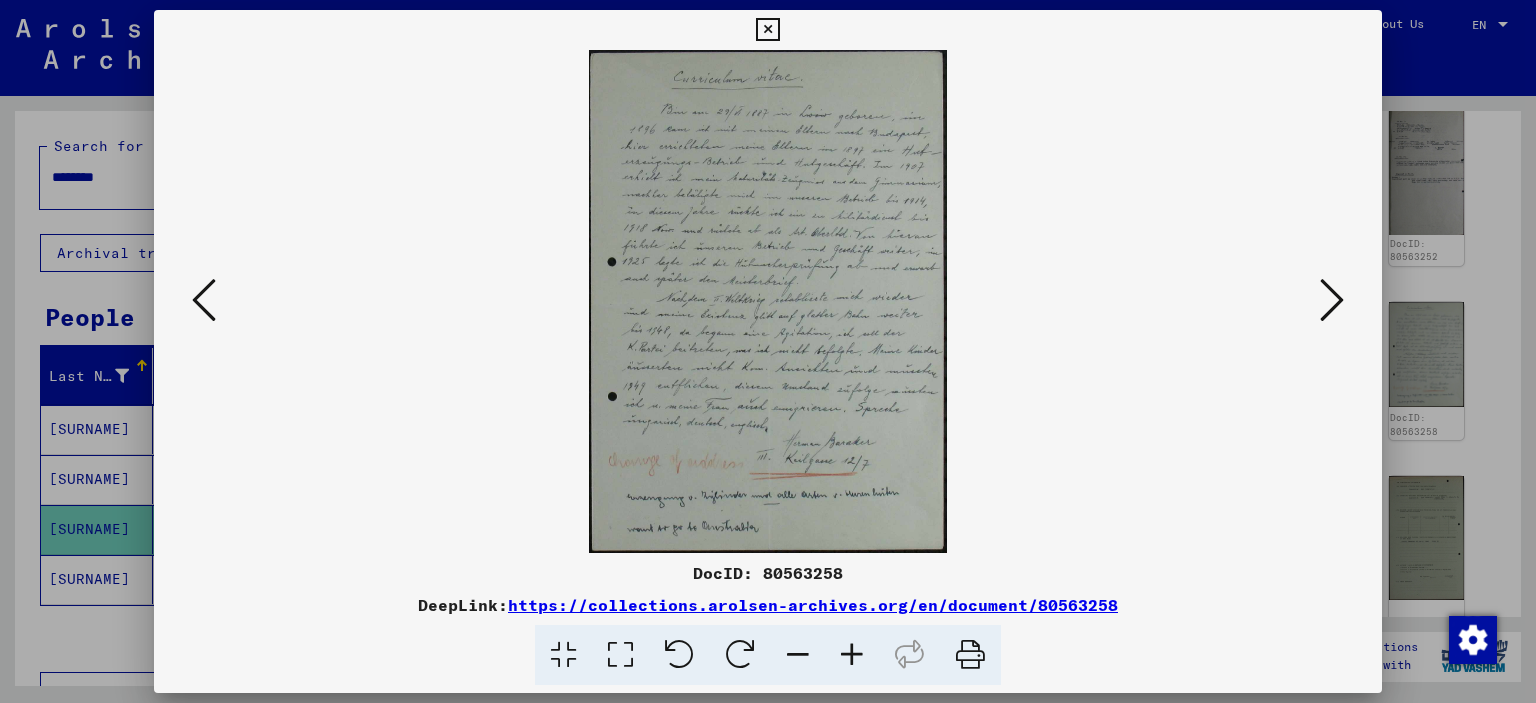click at bounding box center [1332, 300] 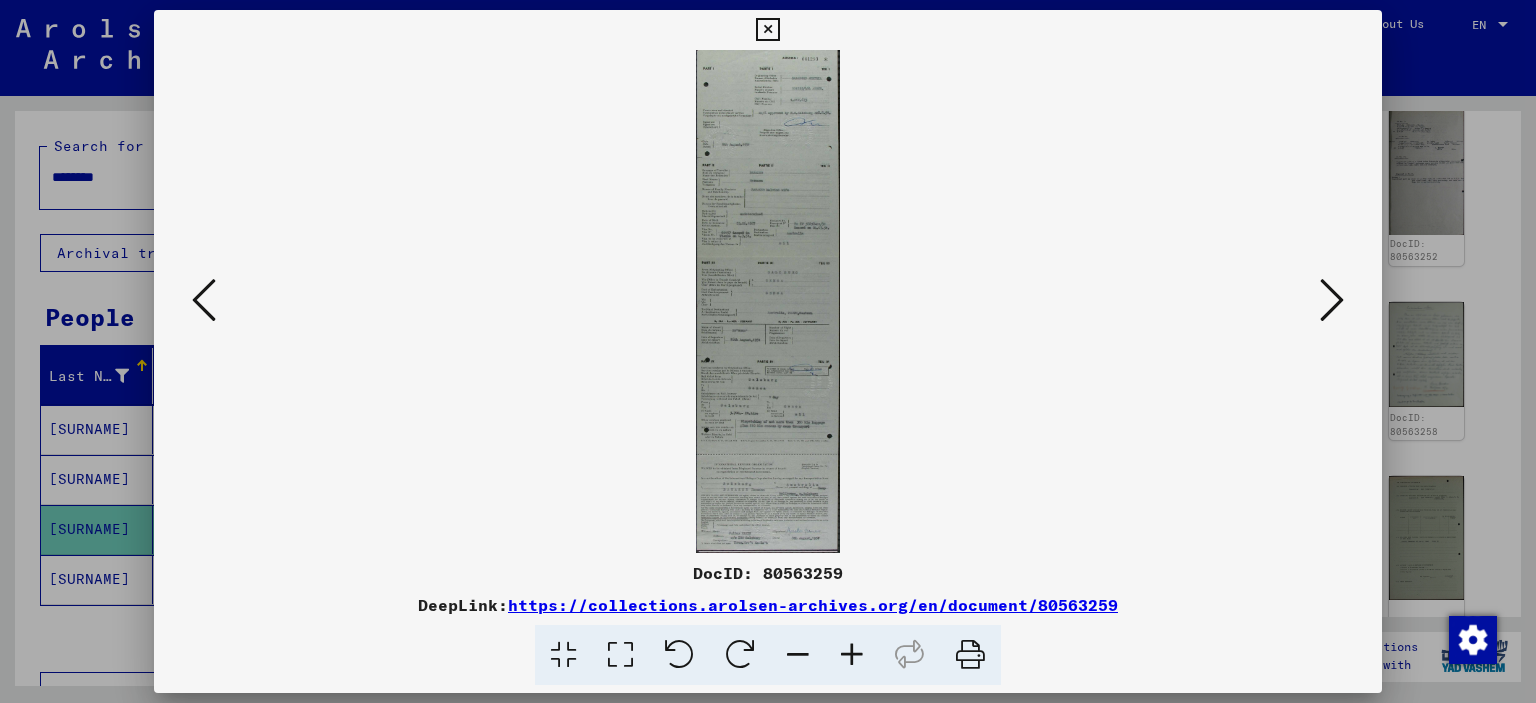 click at bounding box center [1332, 300] 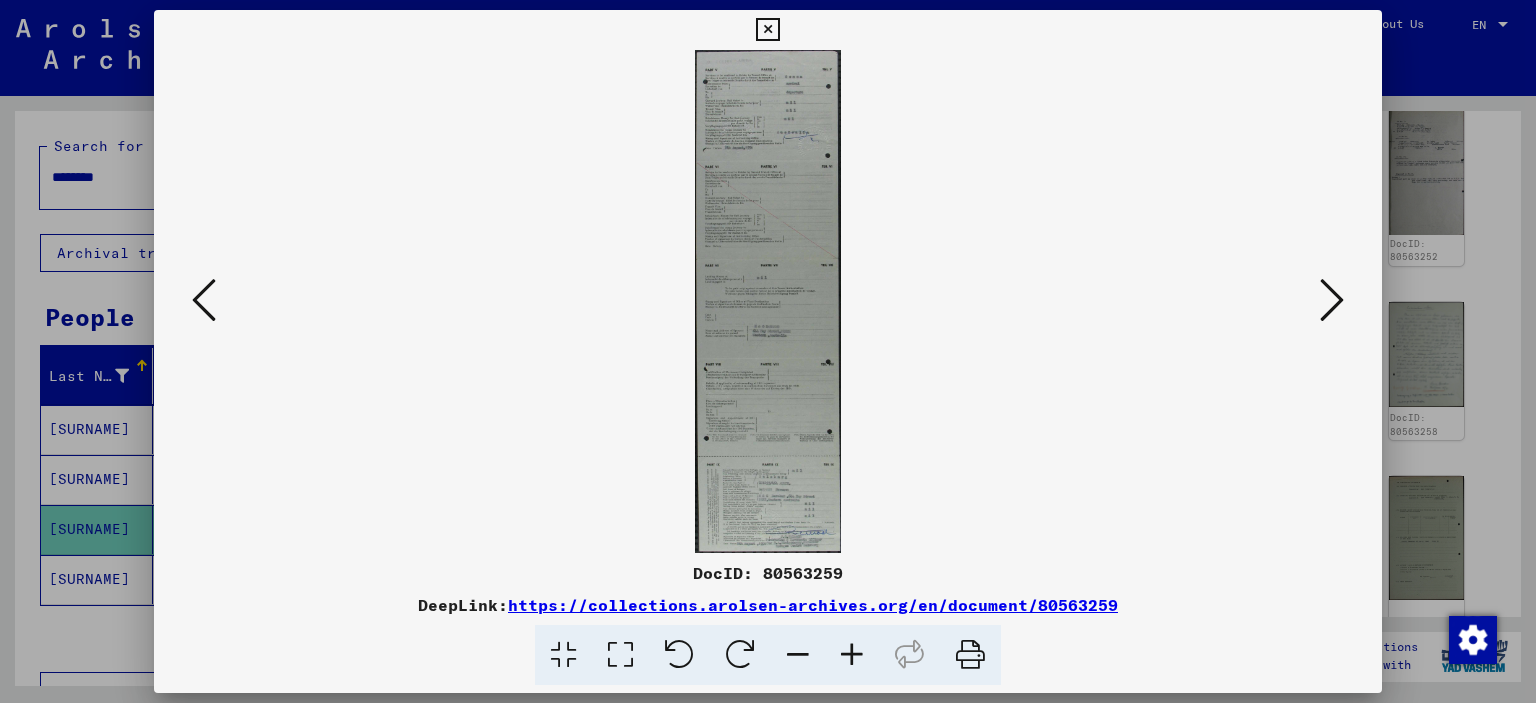click at bounding box center [1332, 300] 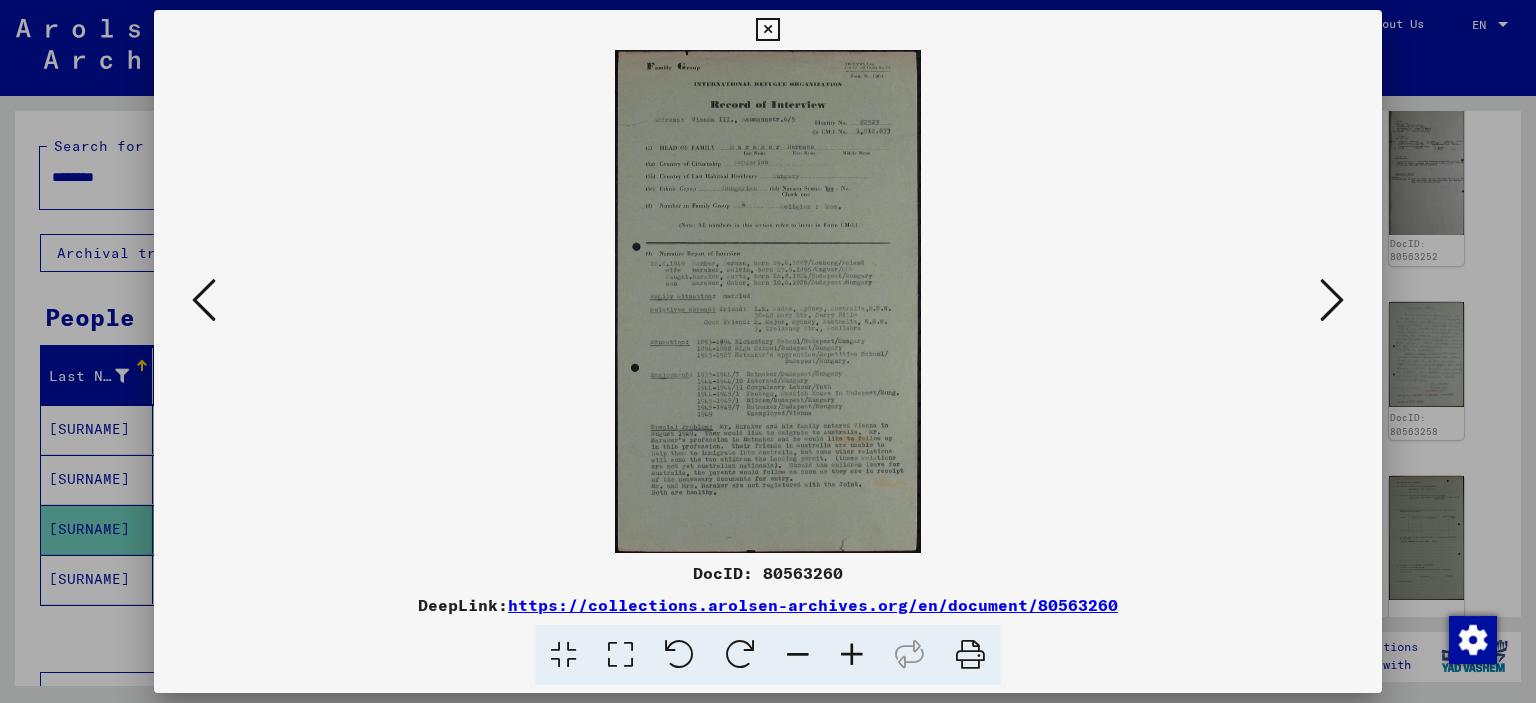 click at bounding box center (1332, 300) 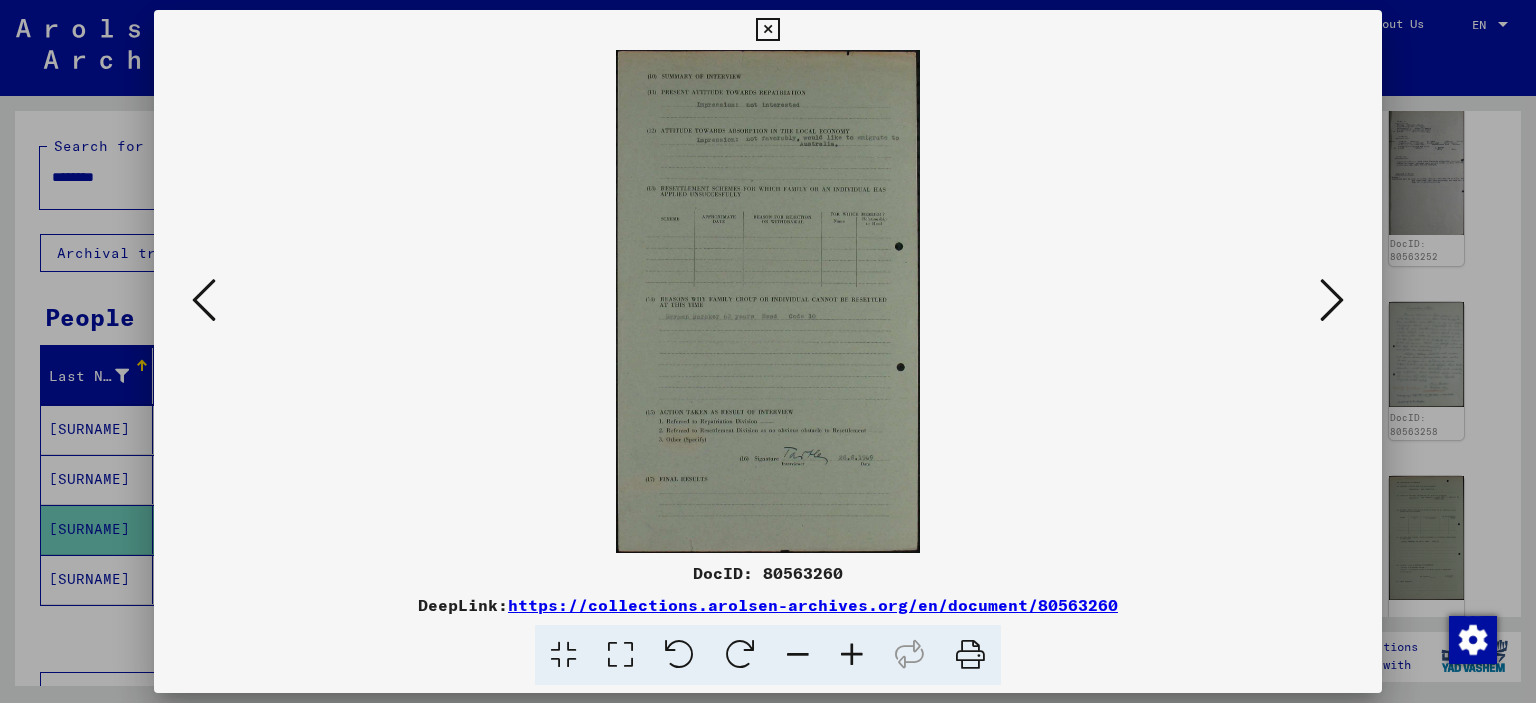 click at bounding box center (1332, 300) 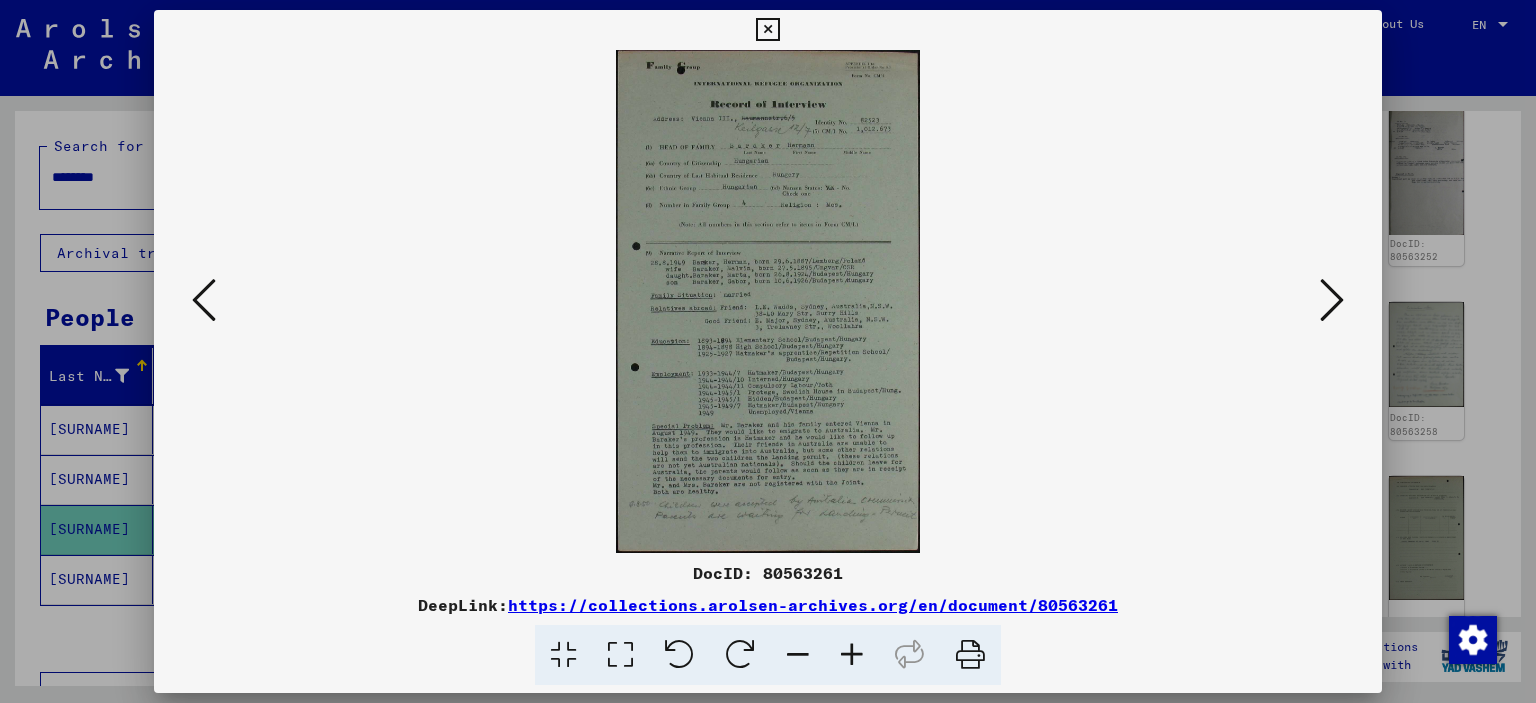 click at bounding box center (204, 300) 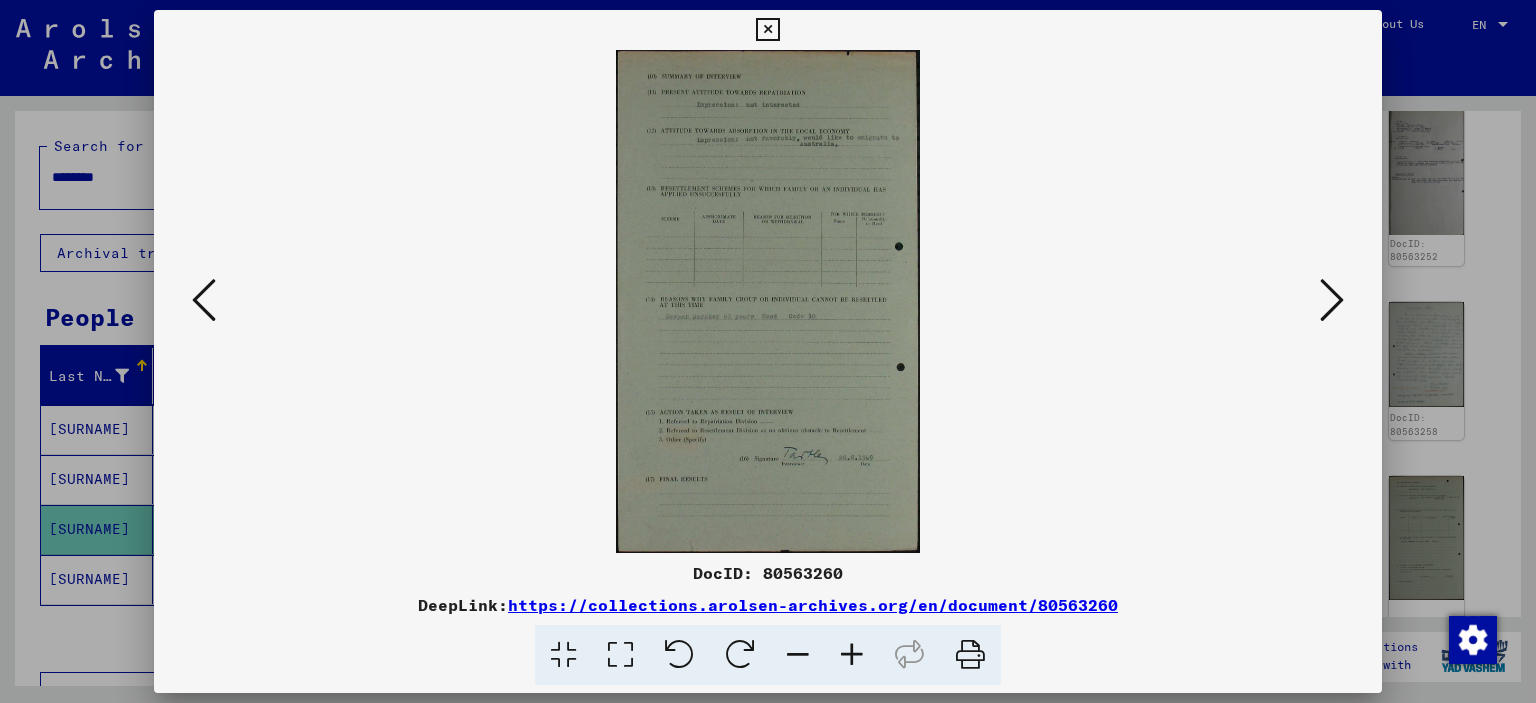 click at bounding box center [1332, 300] 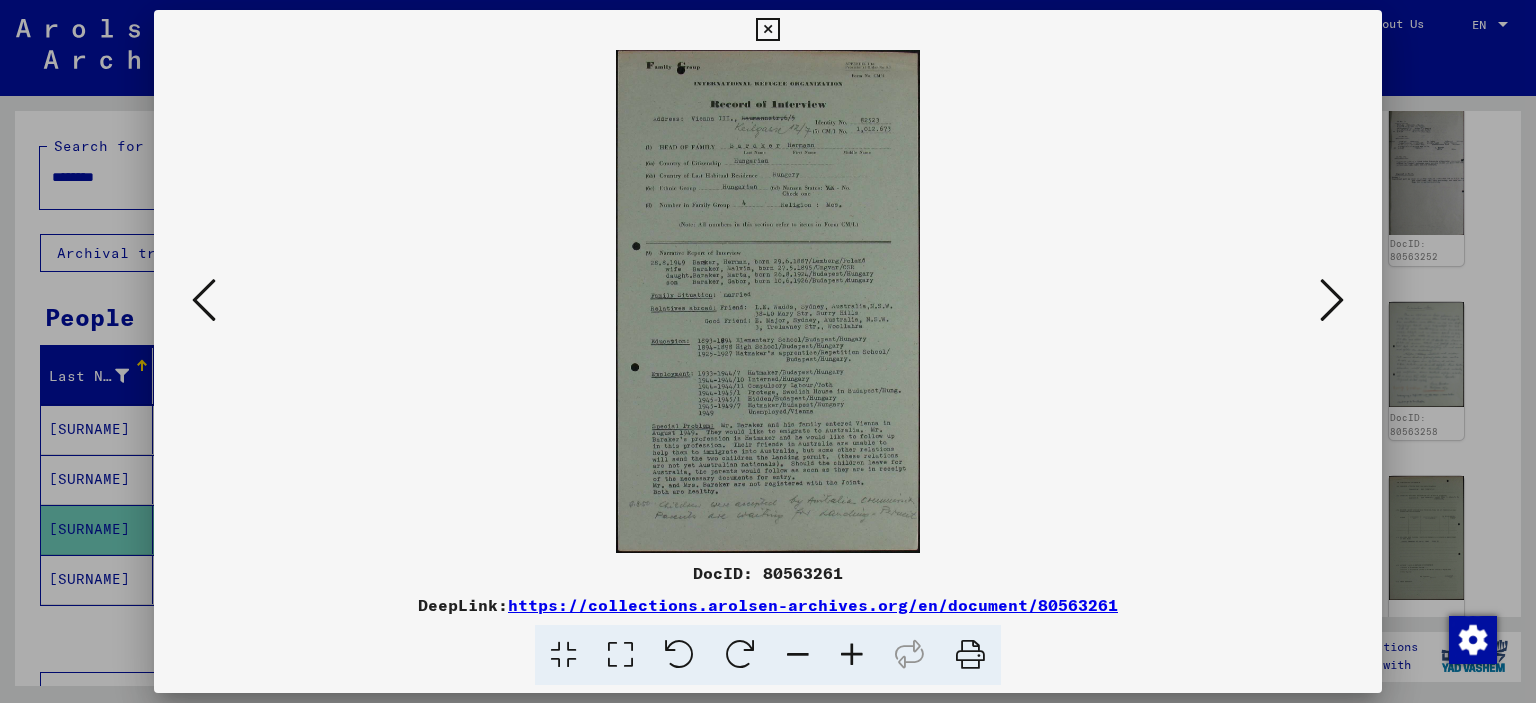 click at bounding box center (1332, 300) 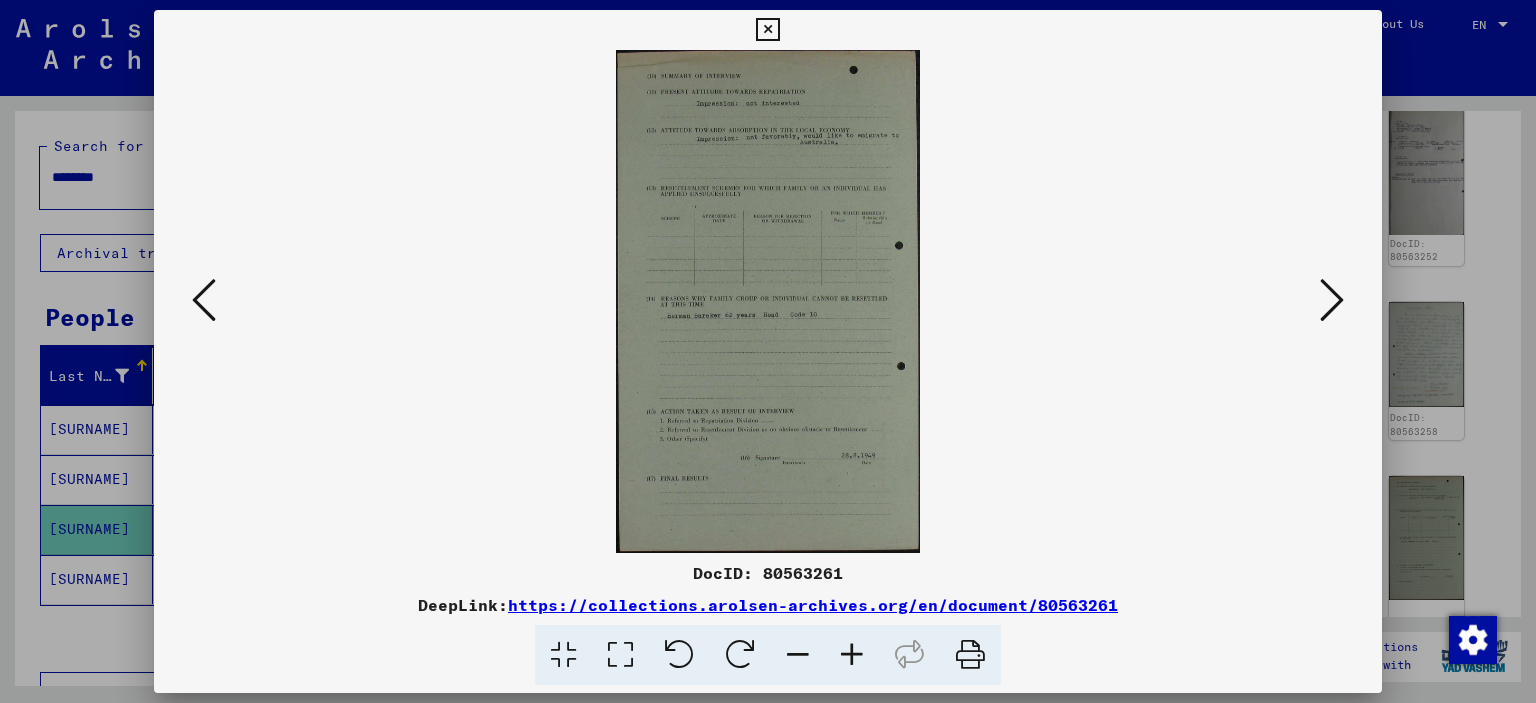 click at bounding box center (1332, 300) 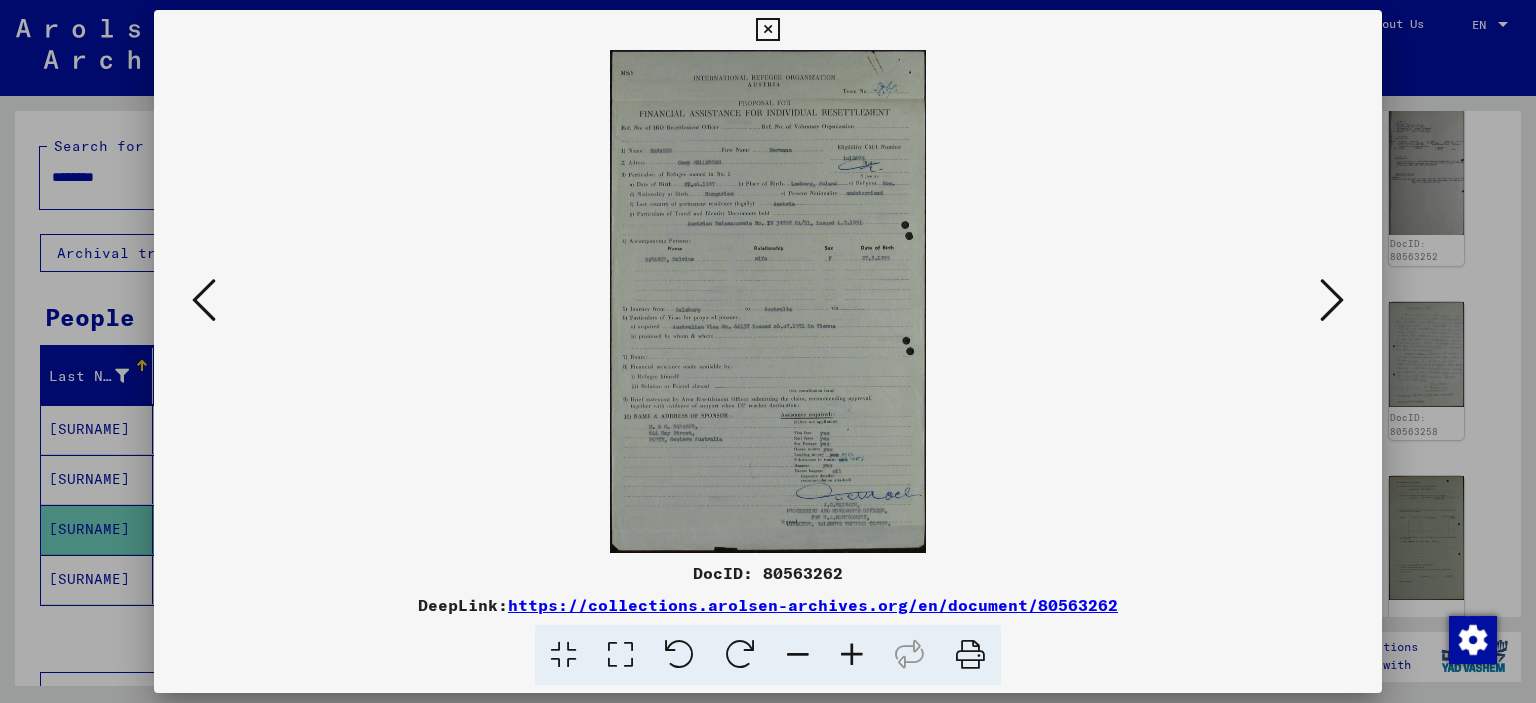 click at bounding box center (1332, 300) 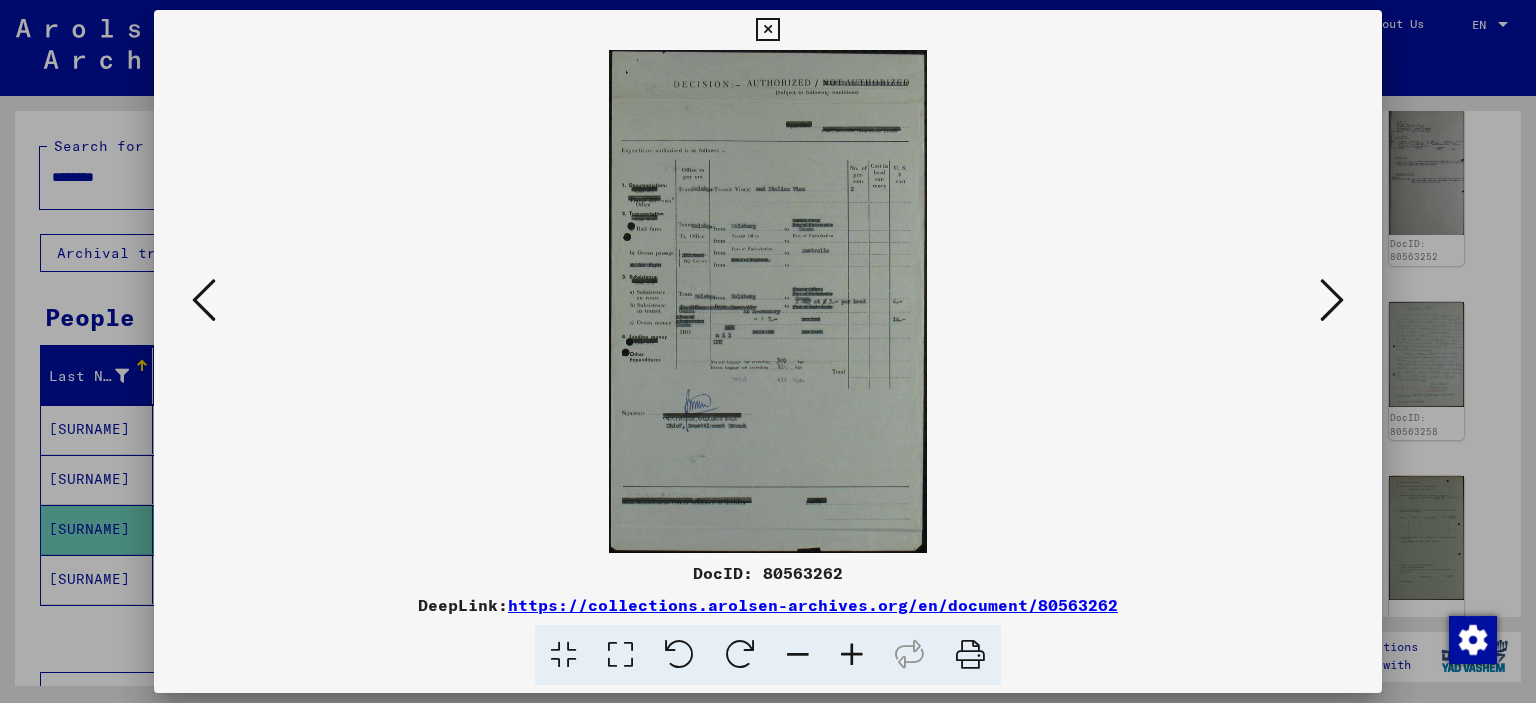 click at bounding box center (1332, 300) 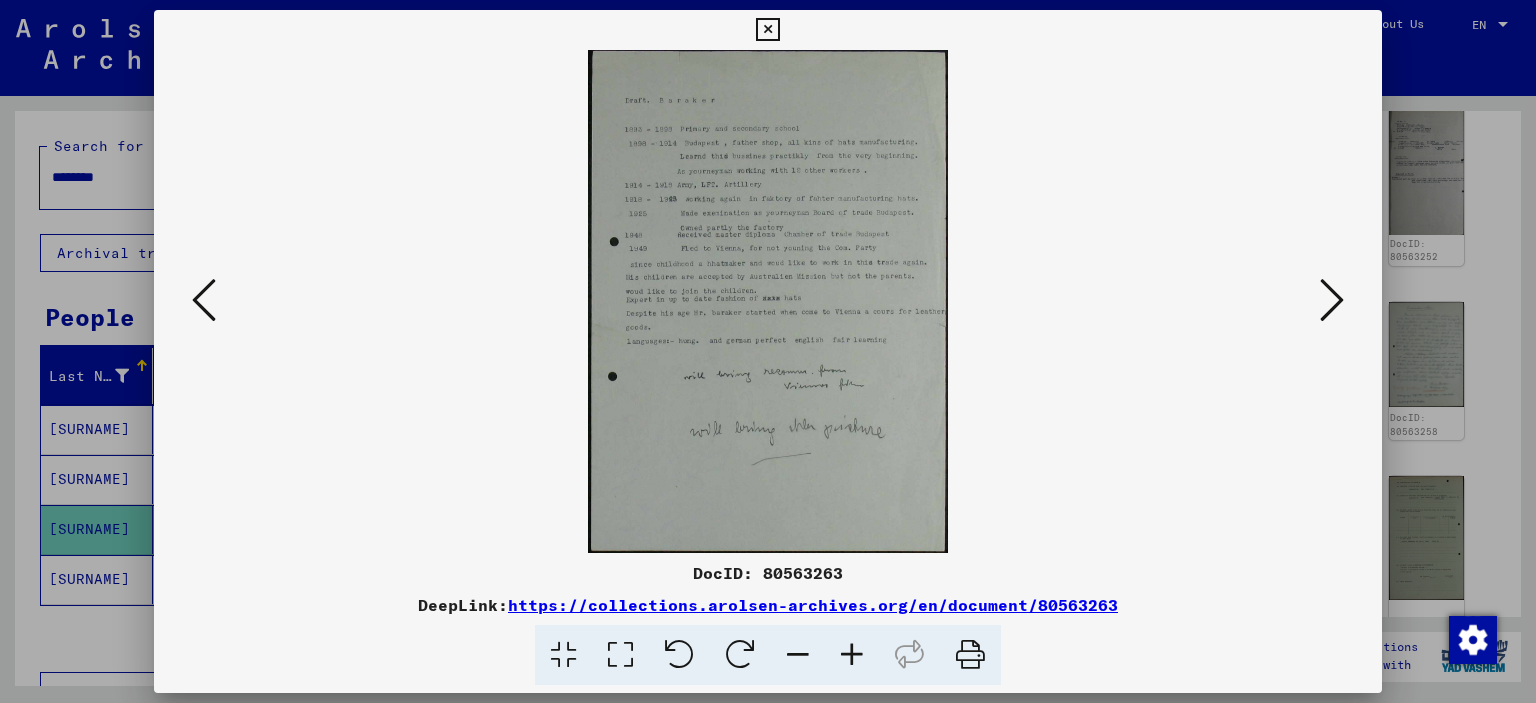 click at bounding box center (1332, 300) 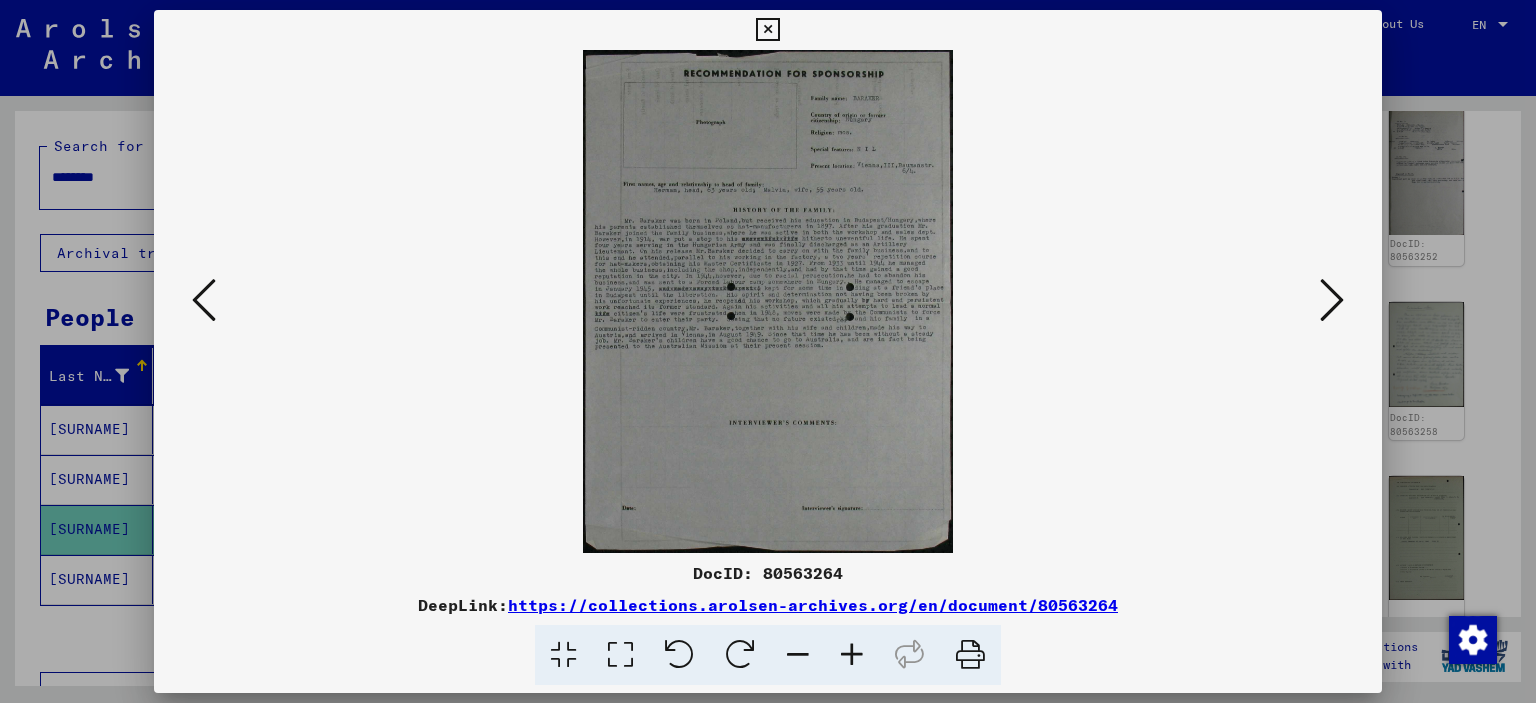 click at bounding box center (852, 655) 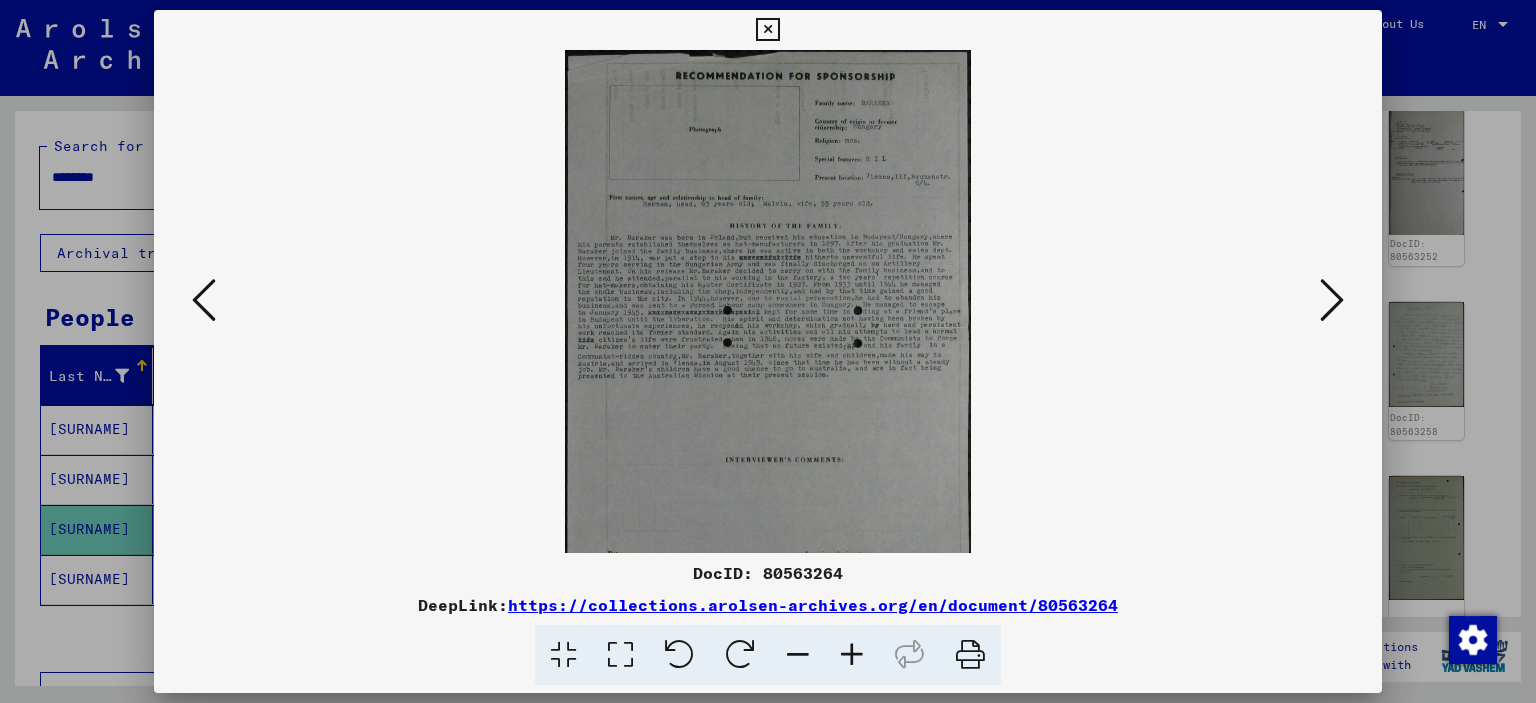 click at bounding box center [852, 655] 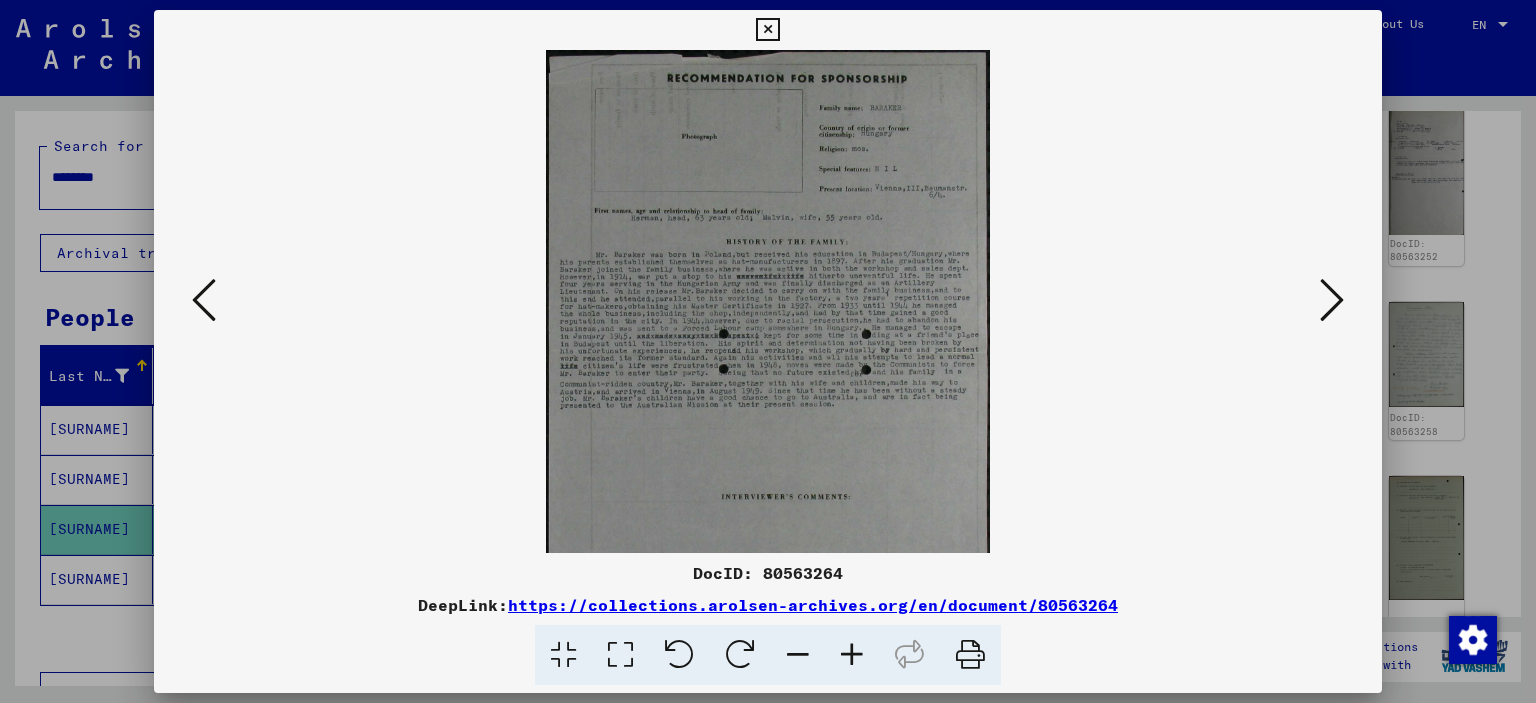 click at bounding box center (852, 655) 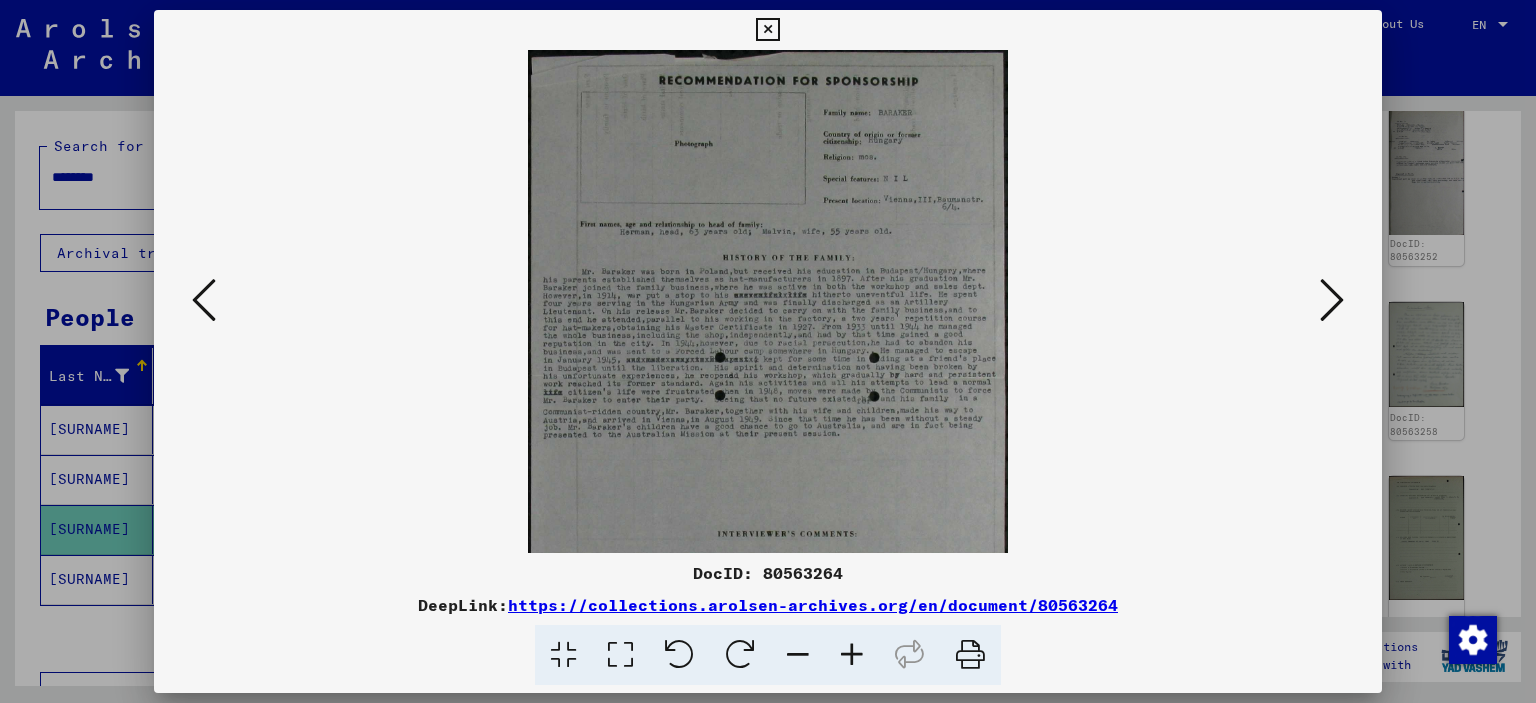 click at bounding box center [852, 655] 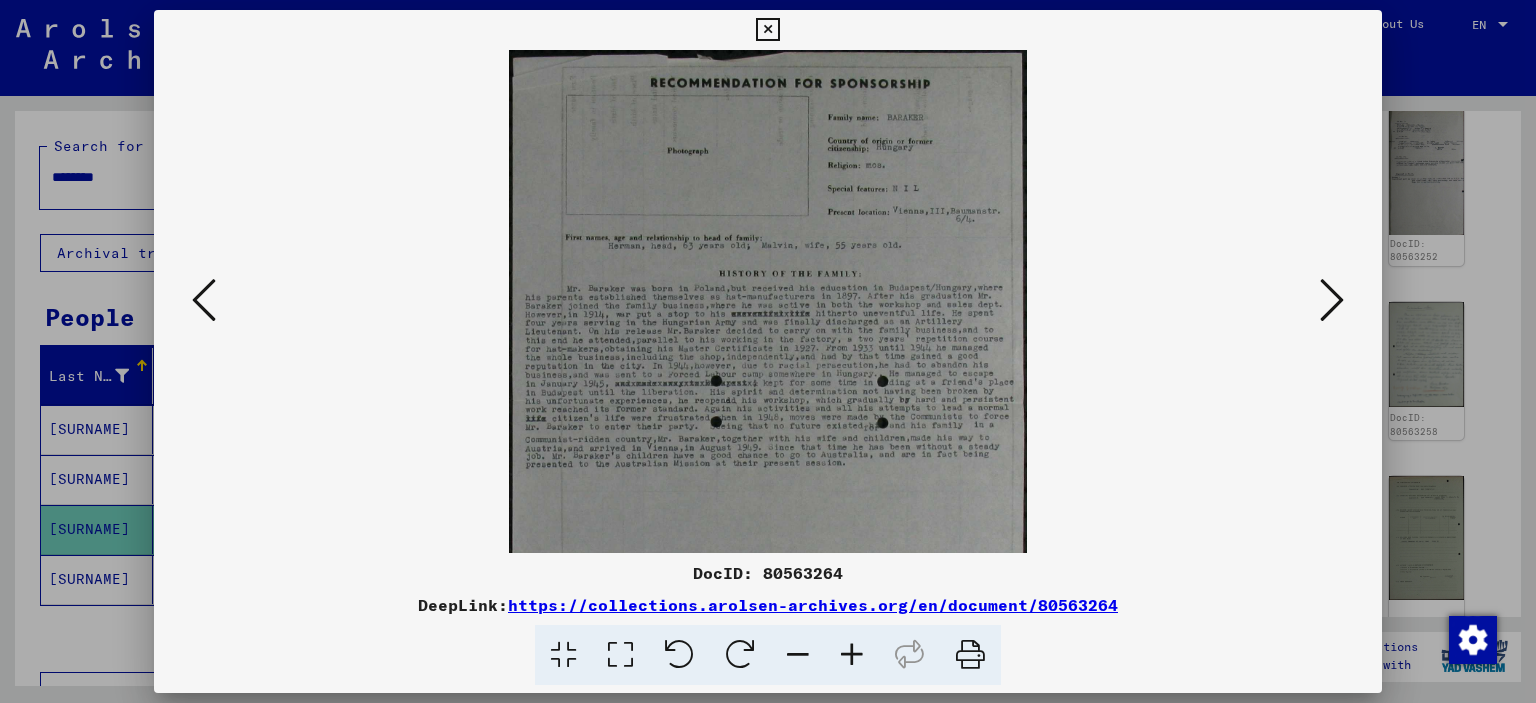 click at bounding box center (852, 655) 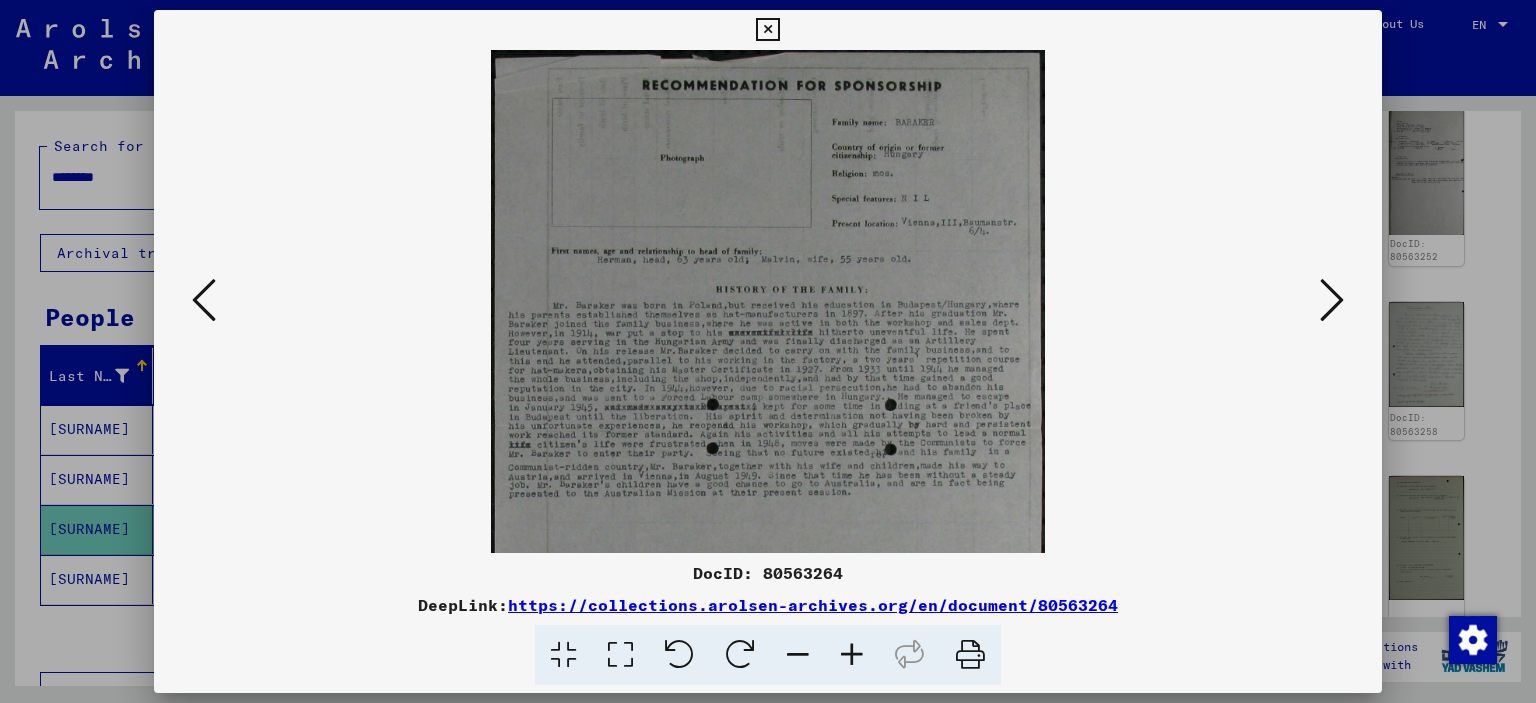 click at bounding box center [1332, 300] 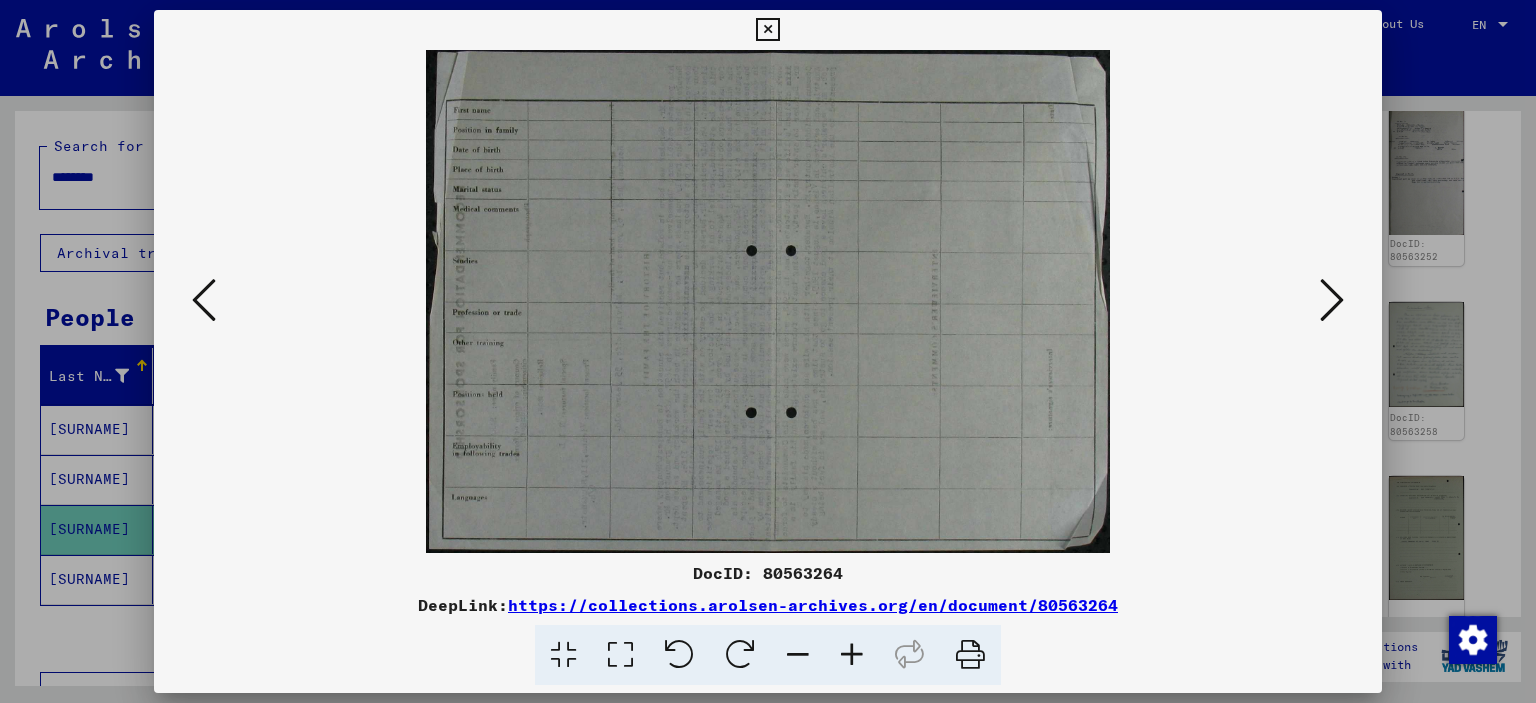 click at bounding box center (1332, 300) 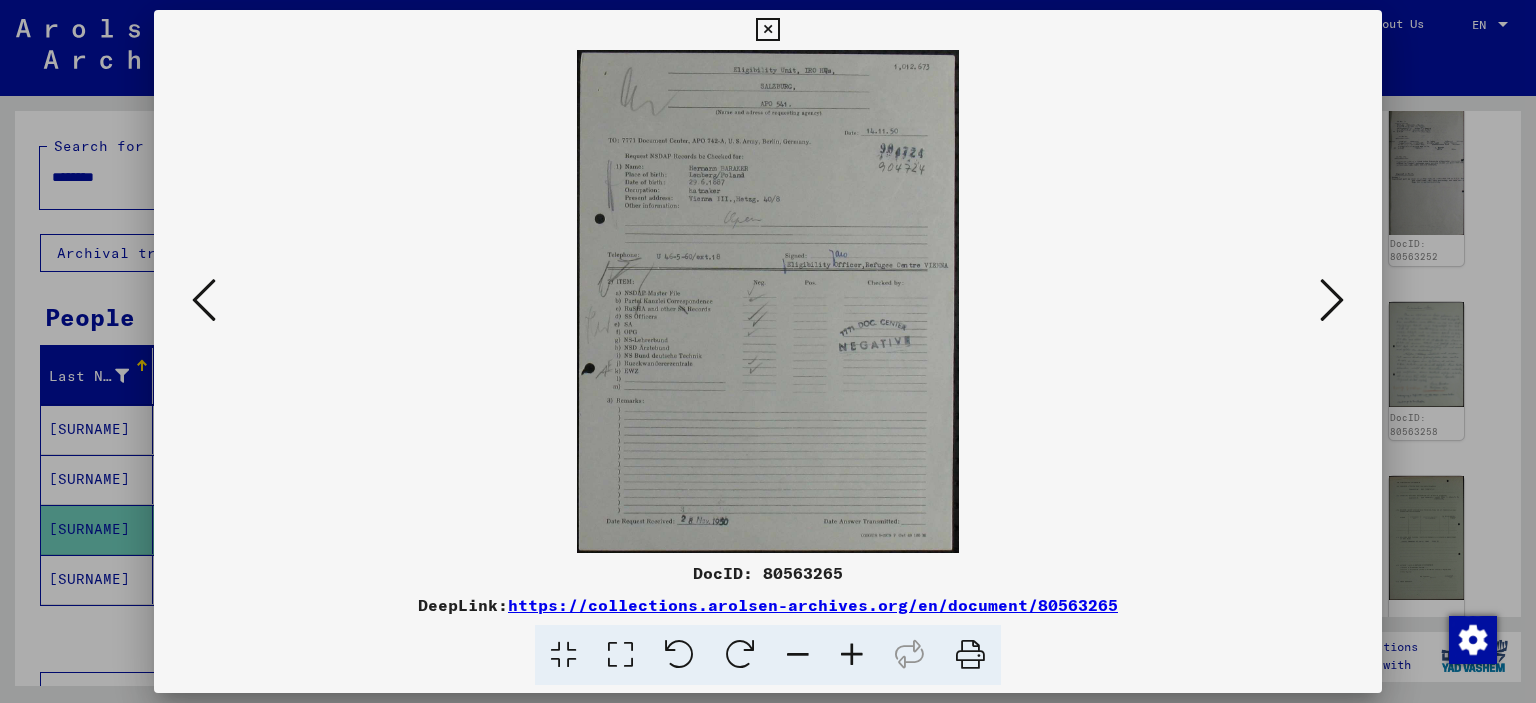 click at bounding box center [1332, 300] 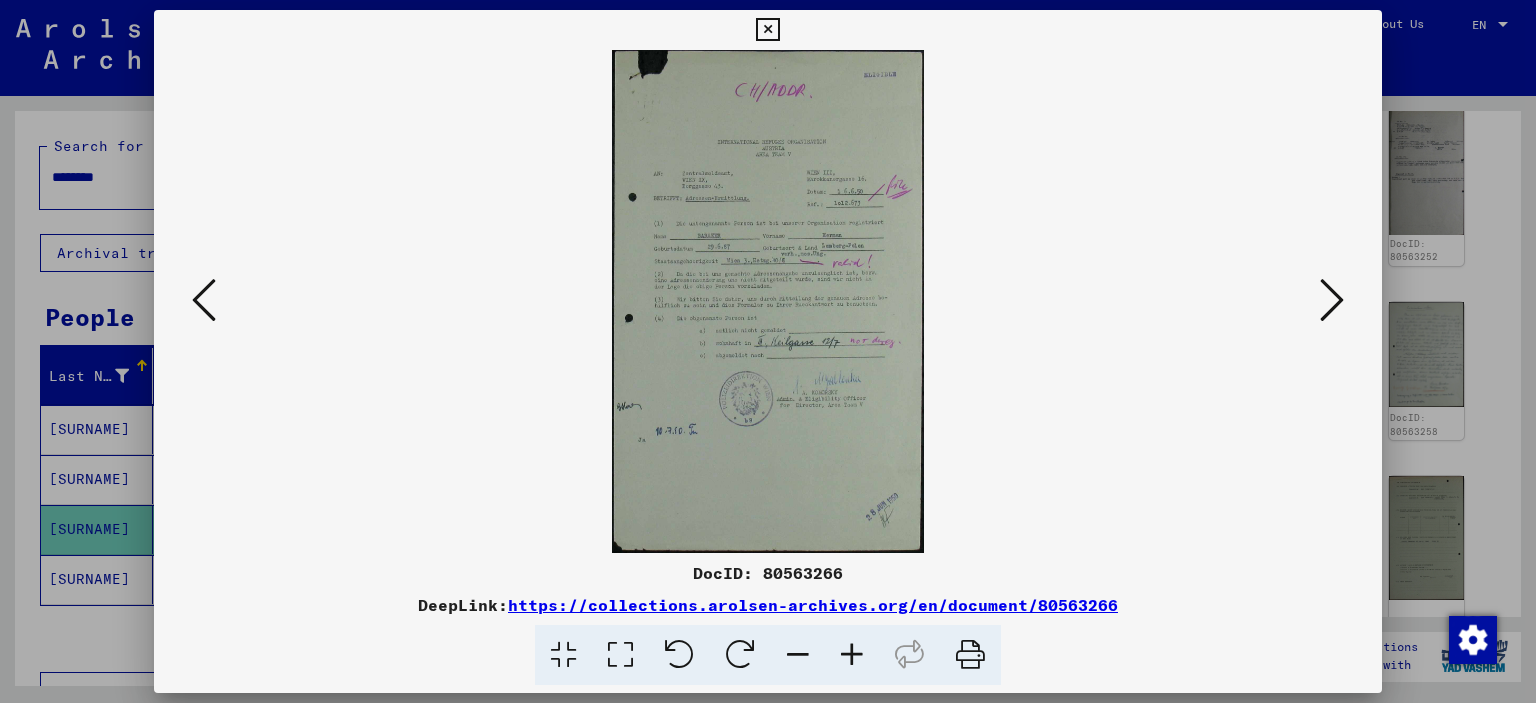 click at bounding box center (1332, 300) 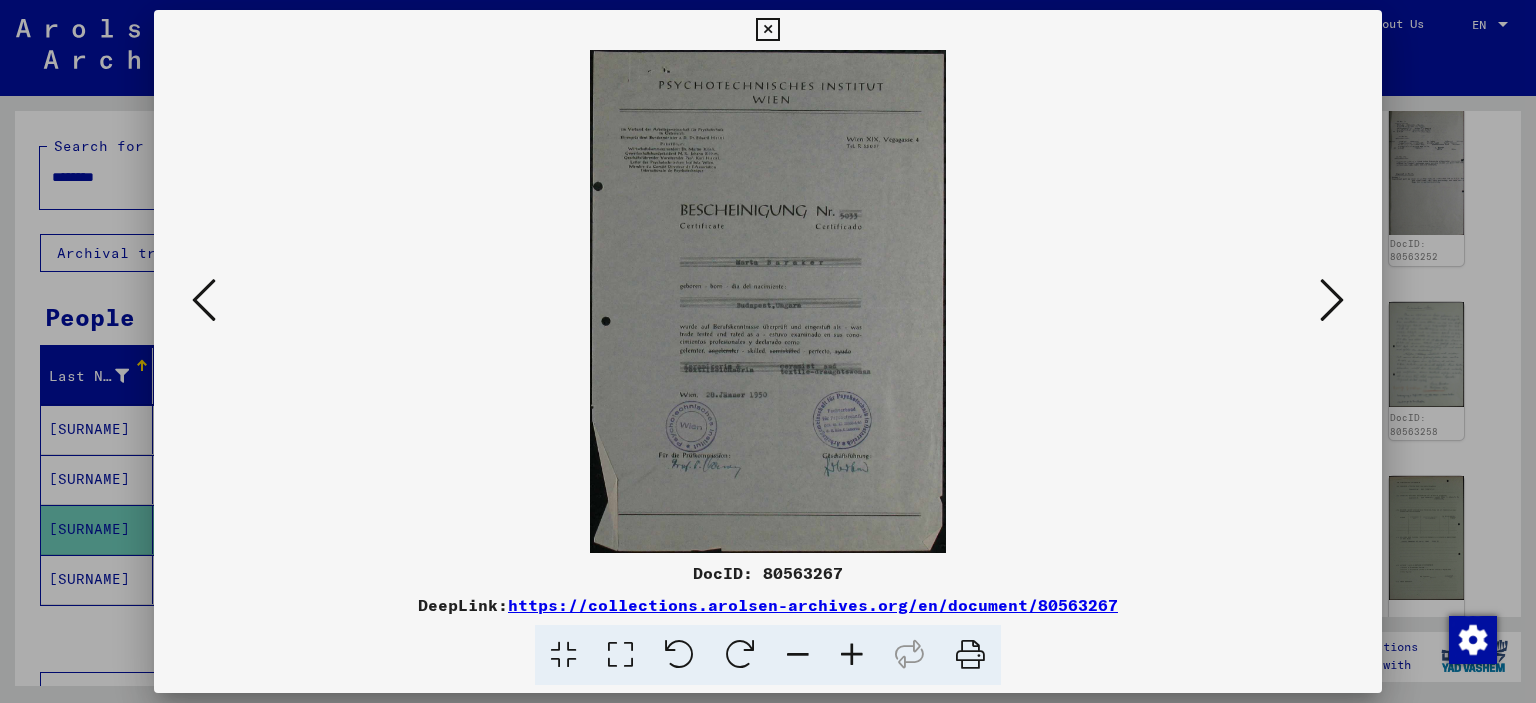 click at bounding box center (1332, 300) 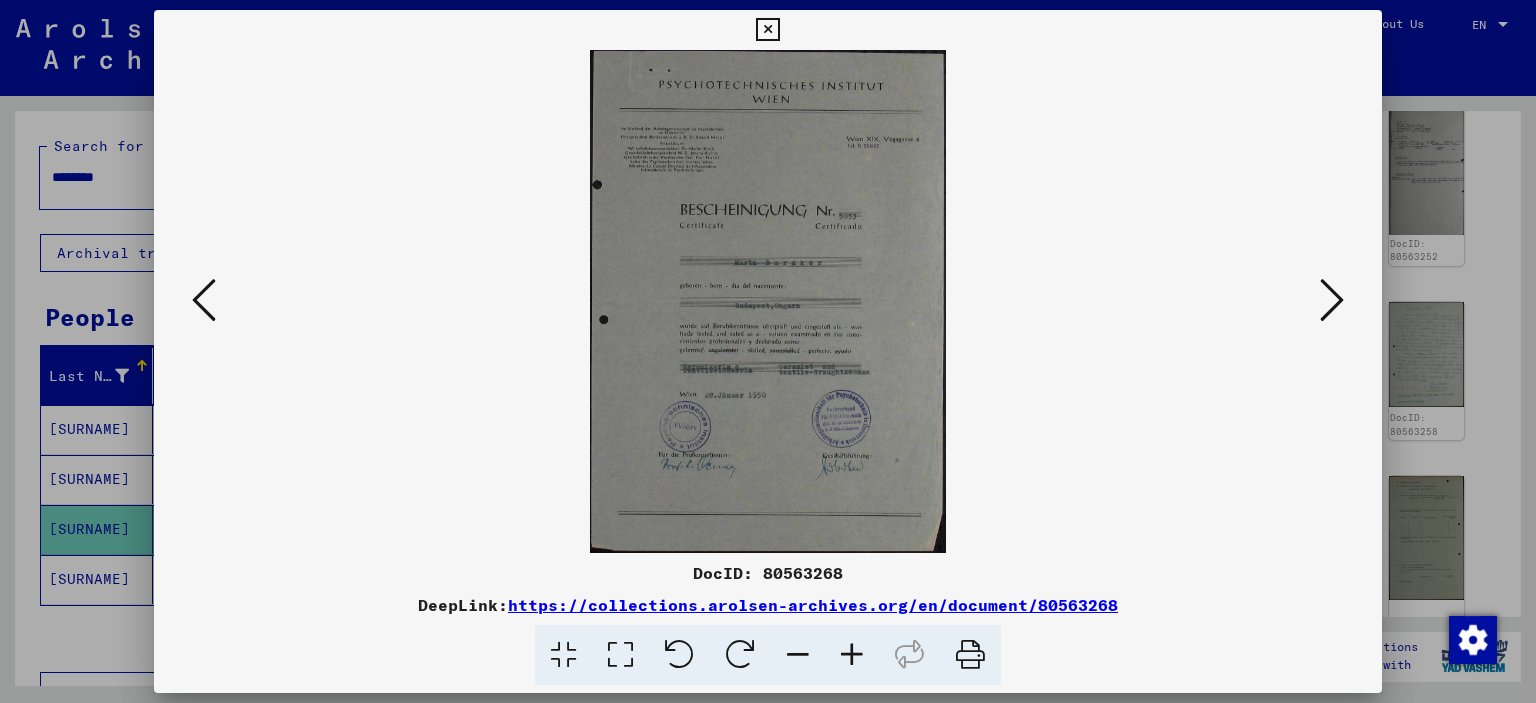 click at bounding box center (1332, 300) 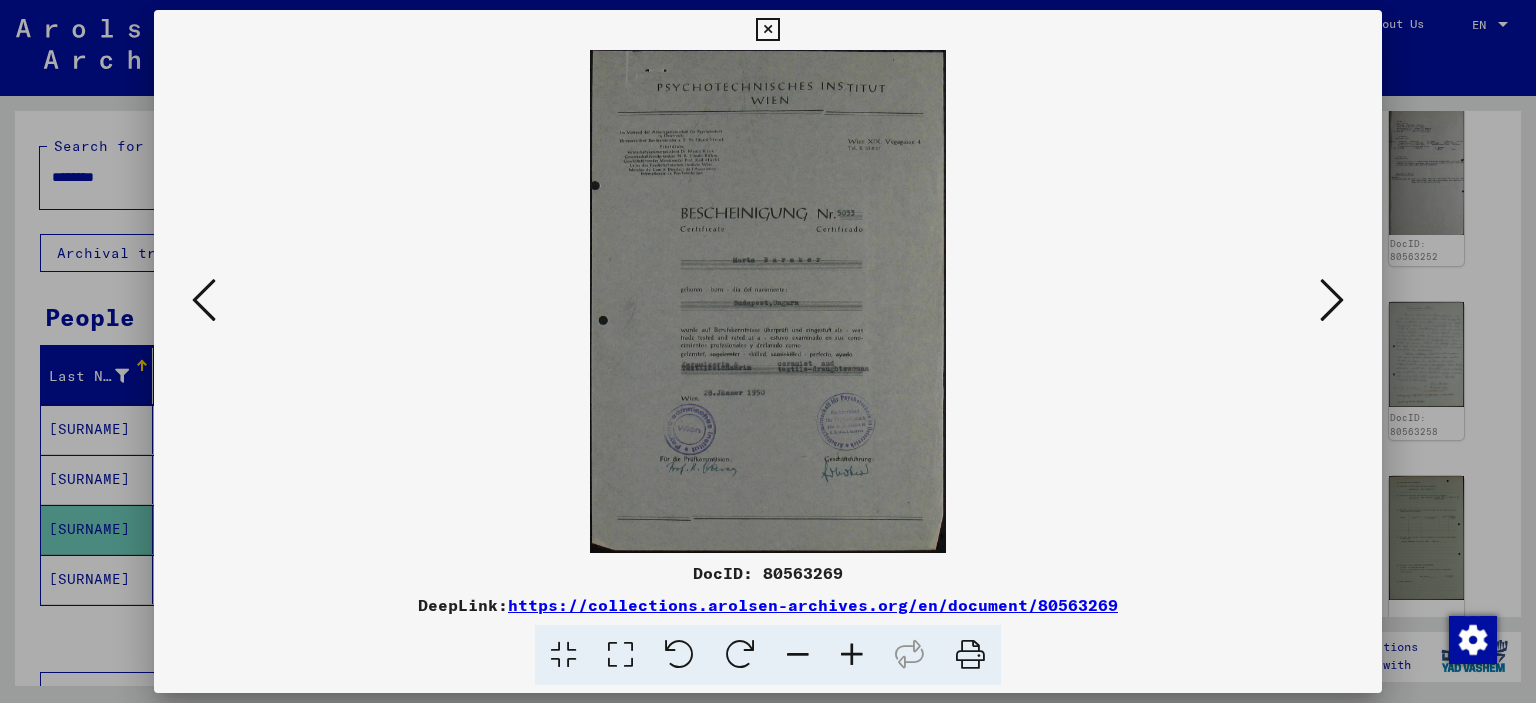 click at bounding box center (204, 300) 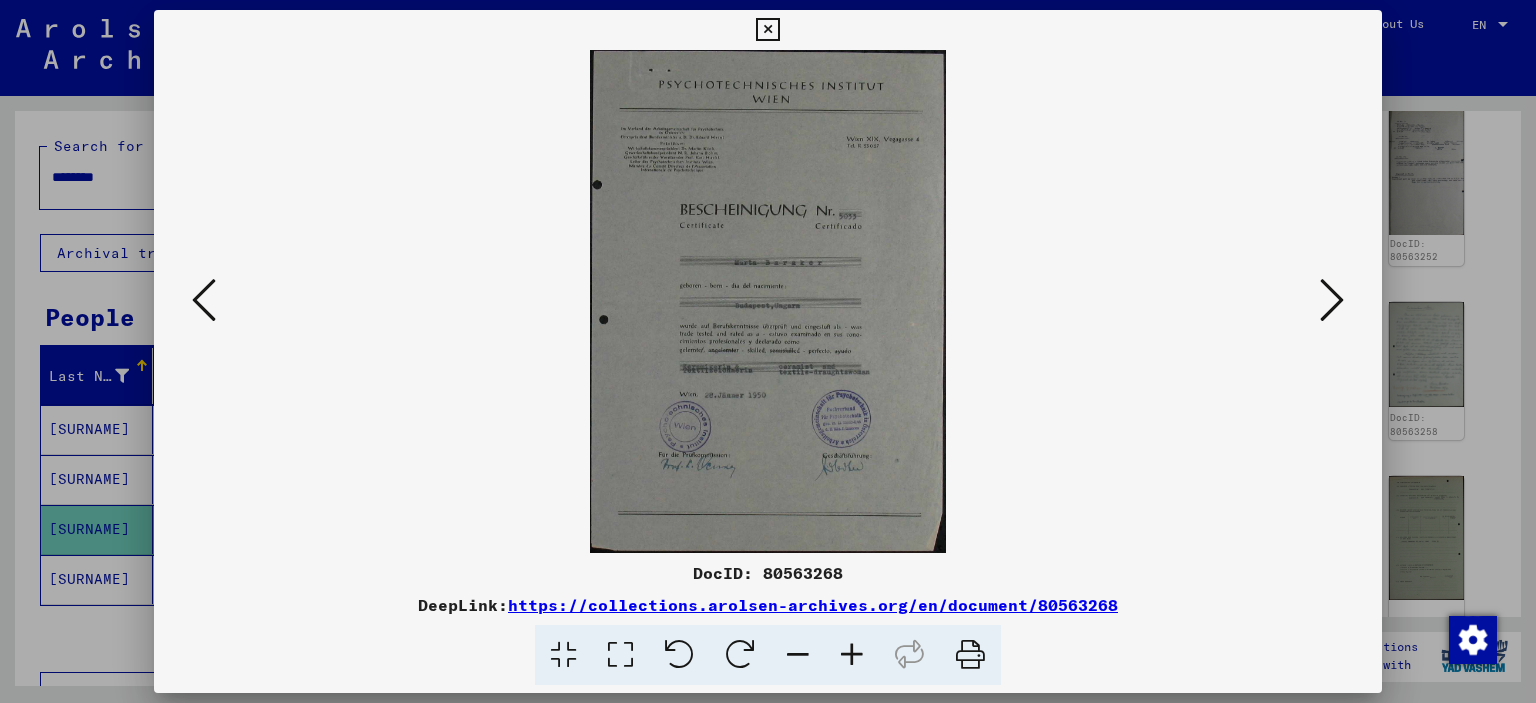click at bounding box center (204, 300) 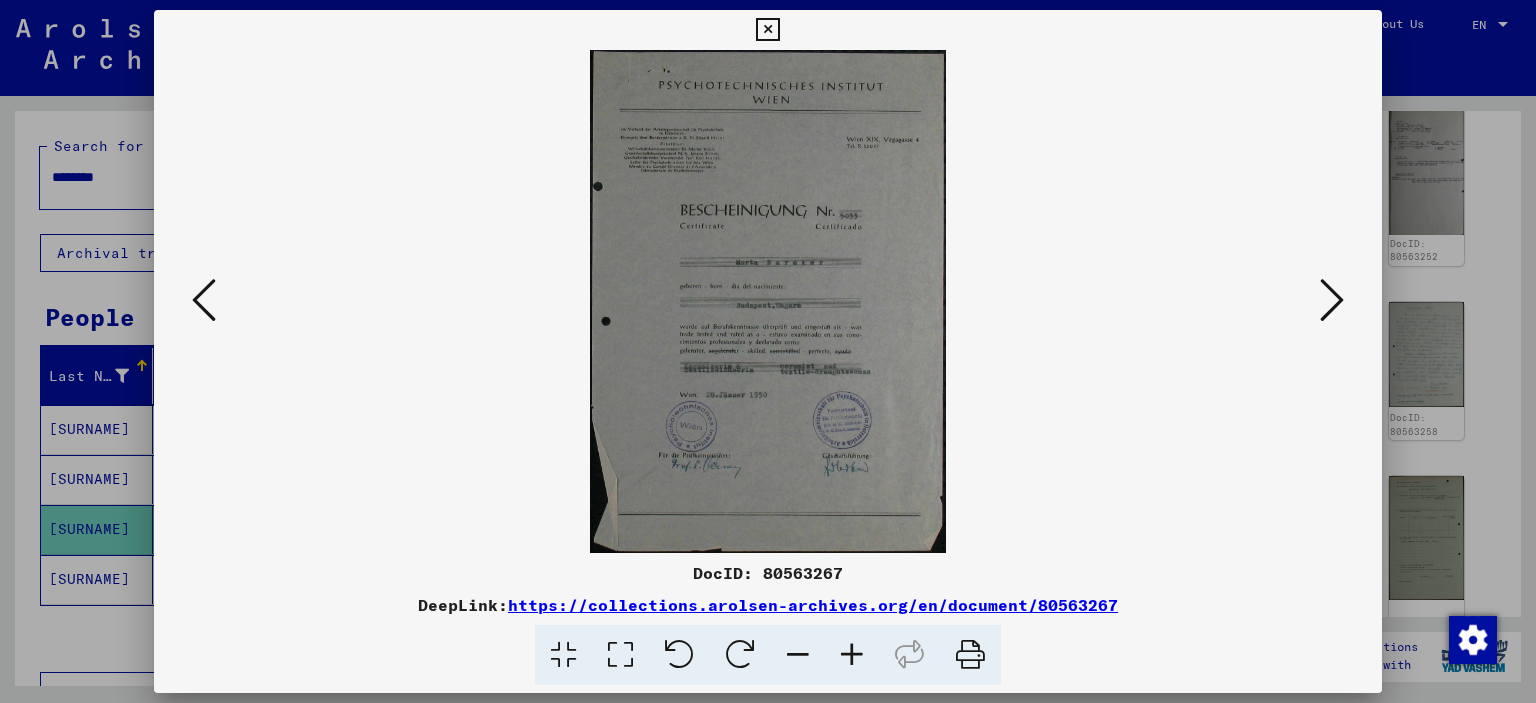 click at bounding box center (204, 300) 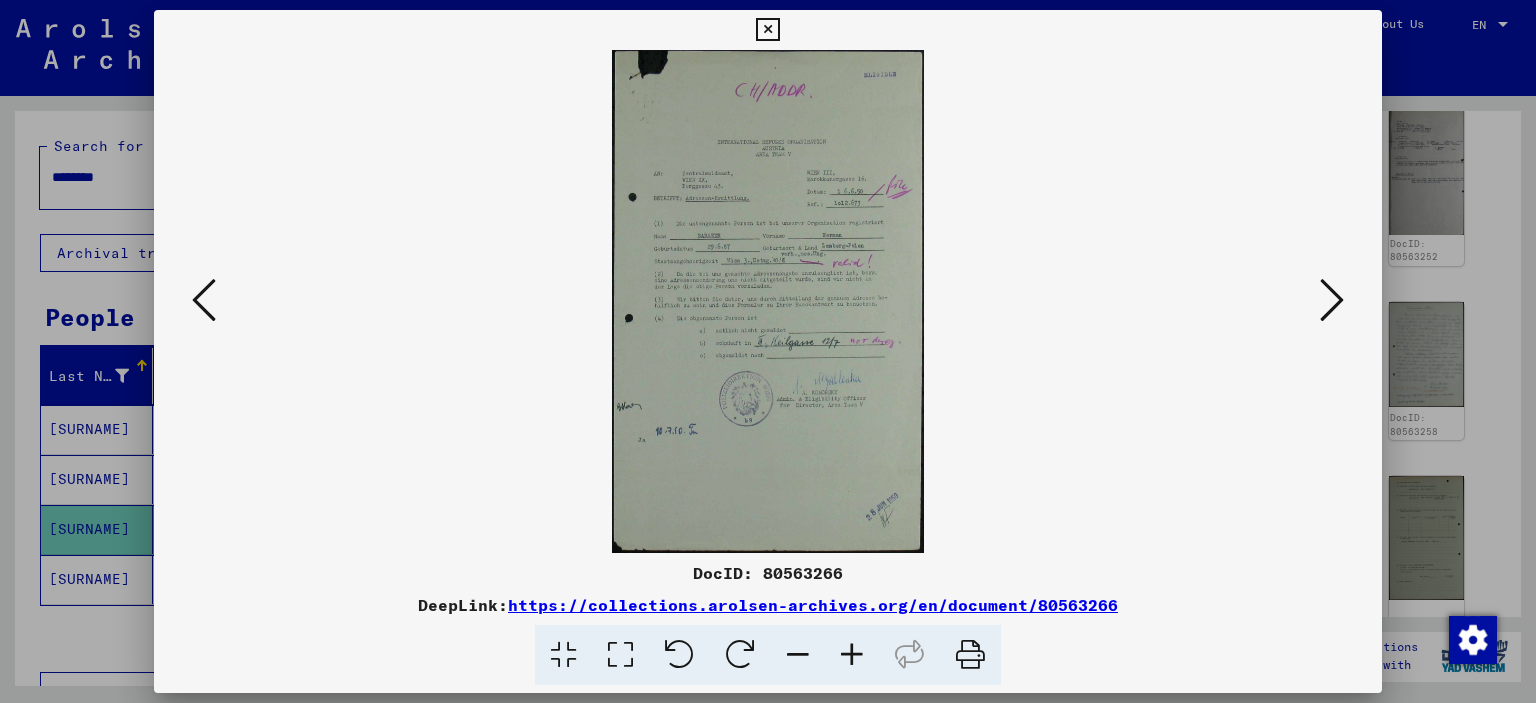 click at bounding box center [1332, 300] 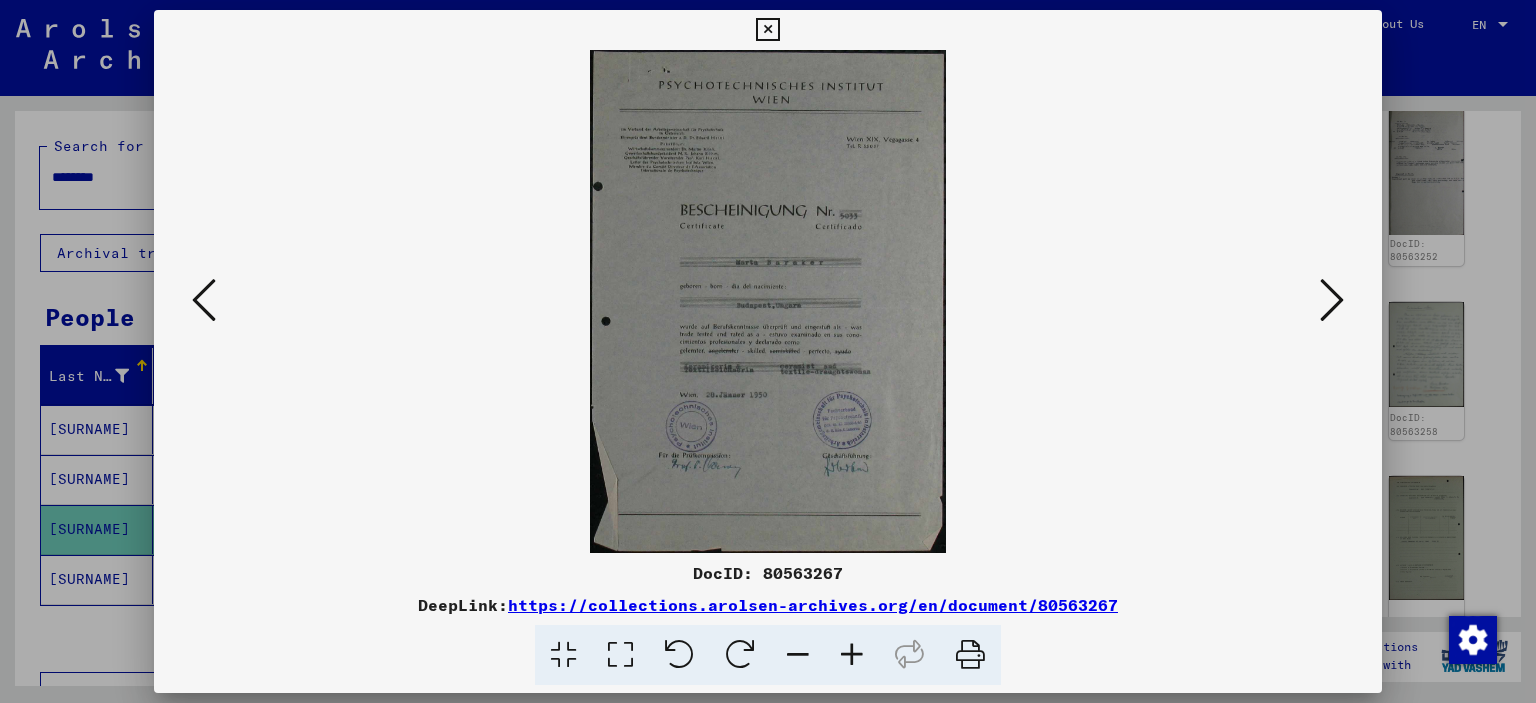 click at bounding box center [1332, 300] 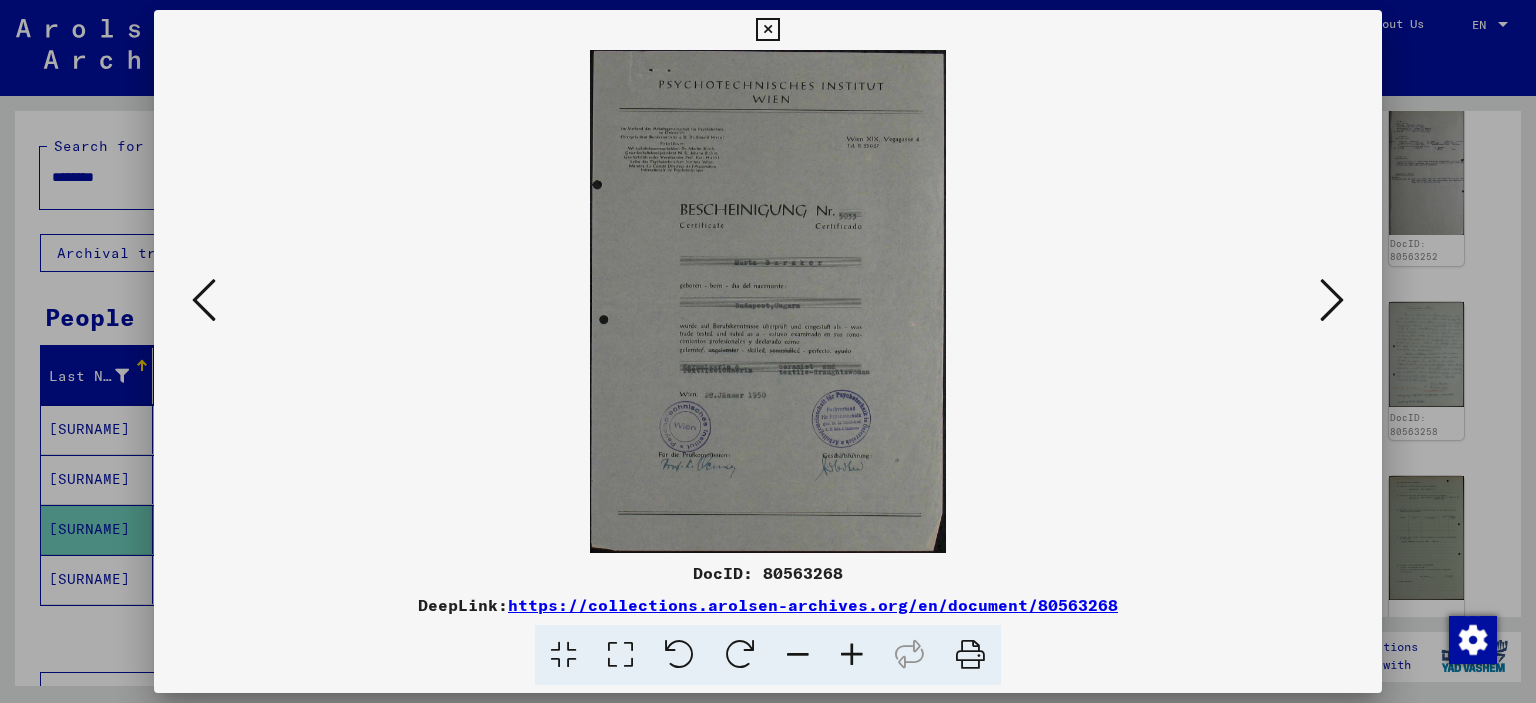 click at bounding box center (1332, 300) 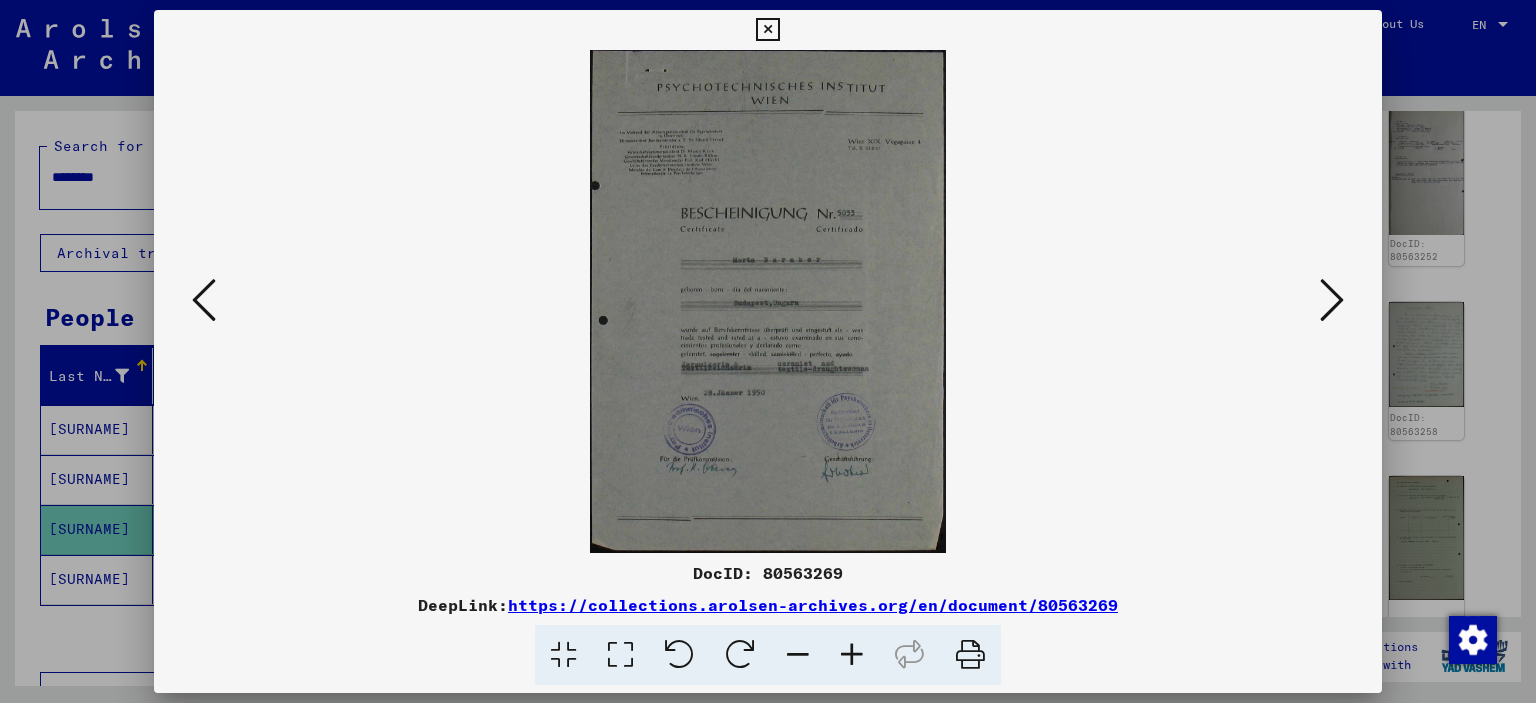 click at bounding box center (204, 301) 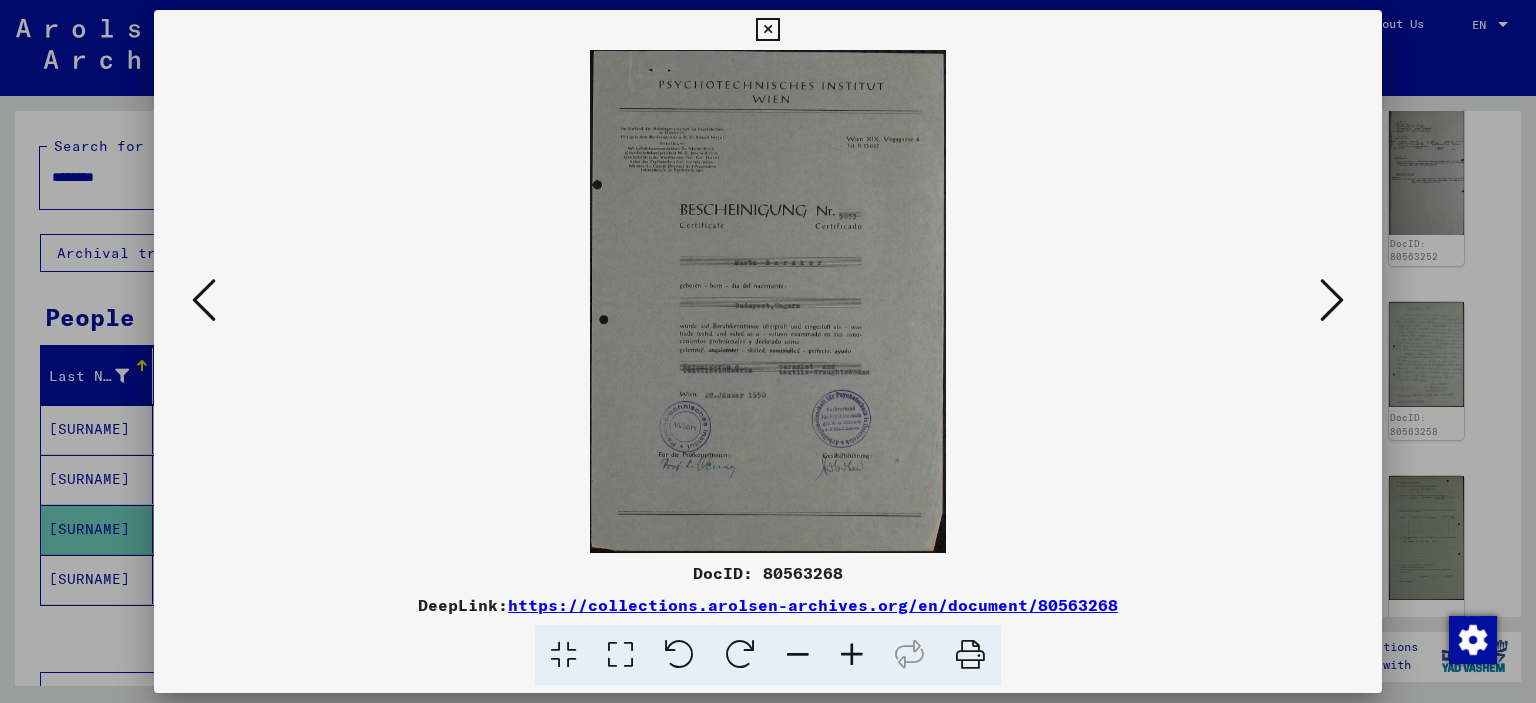 click at bounding box center (204, 301) 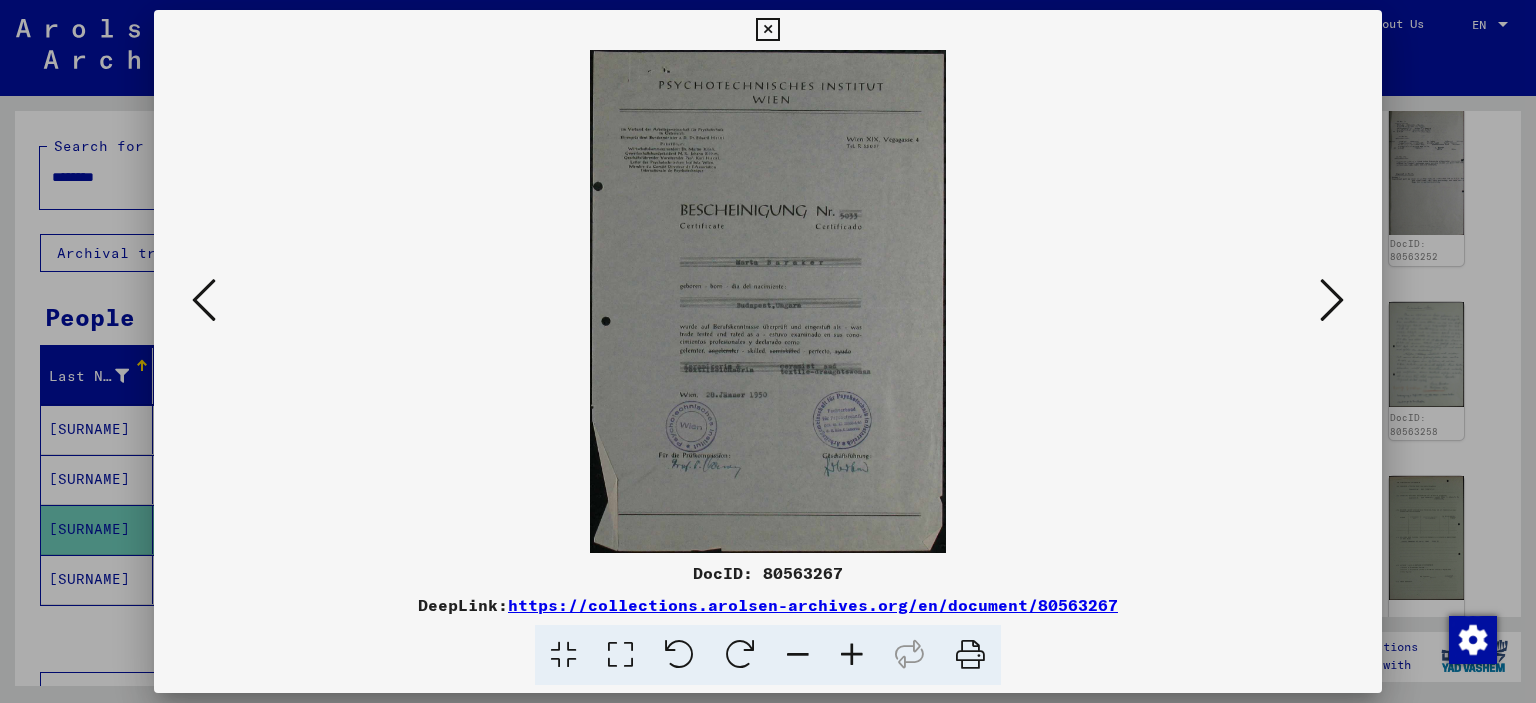 click at bounding box center [852, 655] 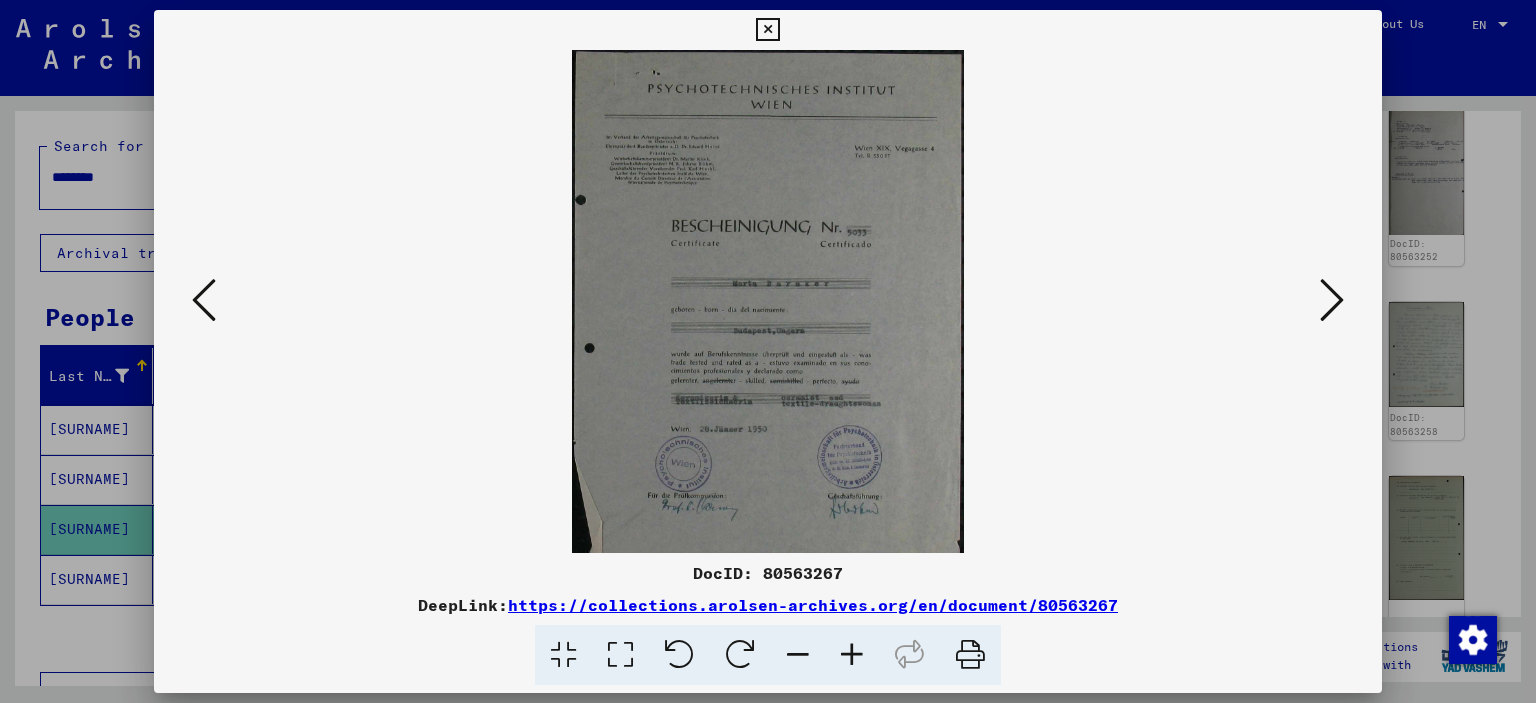 click at bounding box center [852, 655] 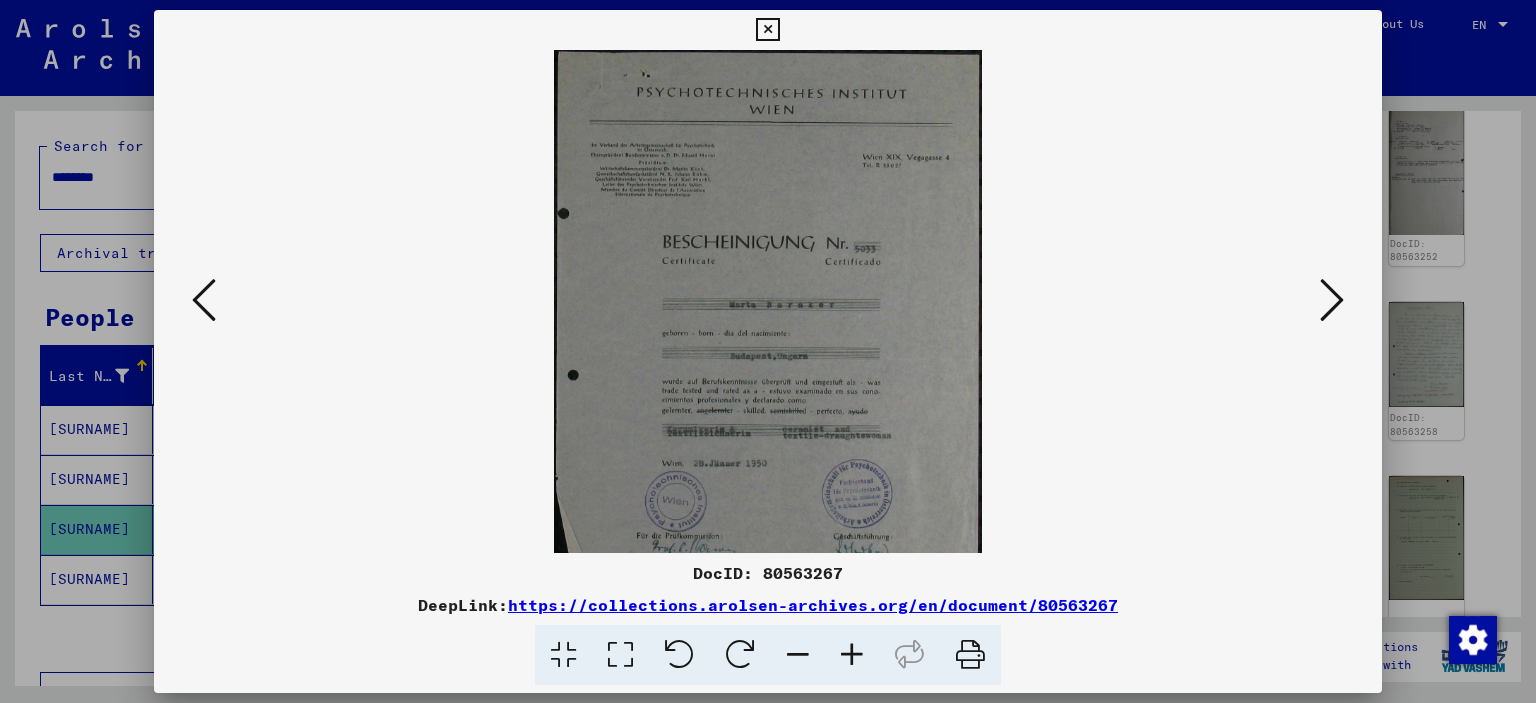 click at bounding box center (852, 655) 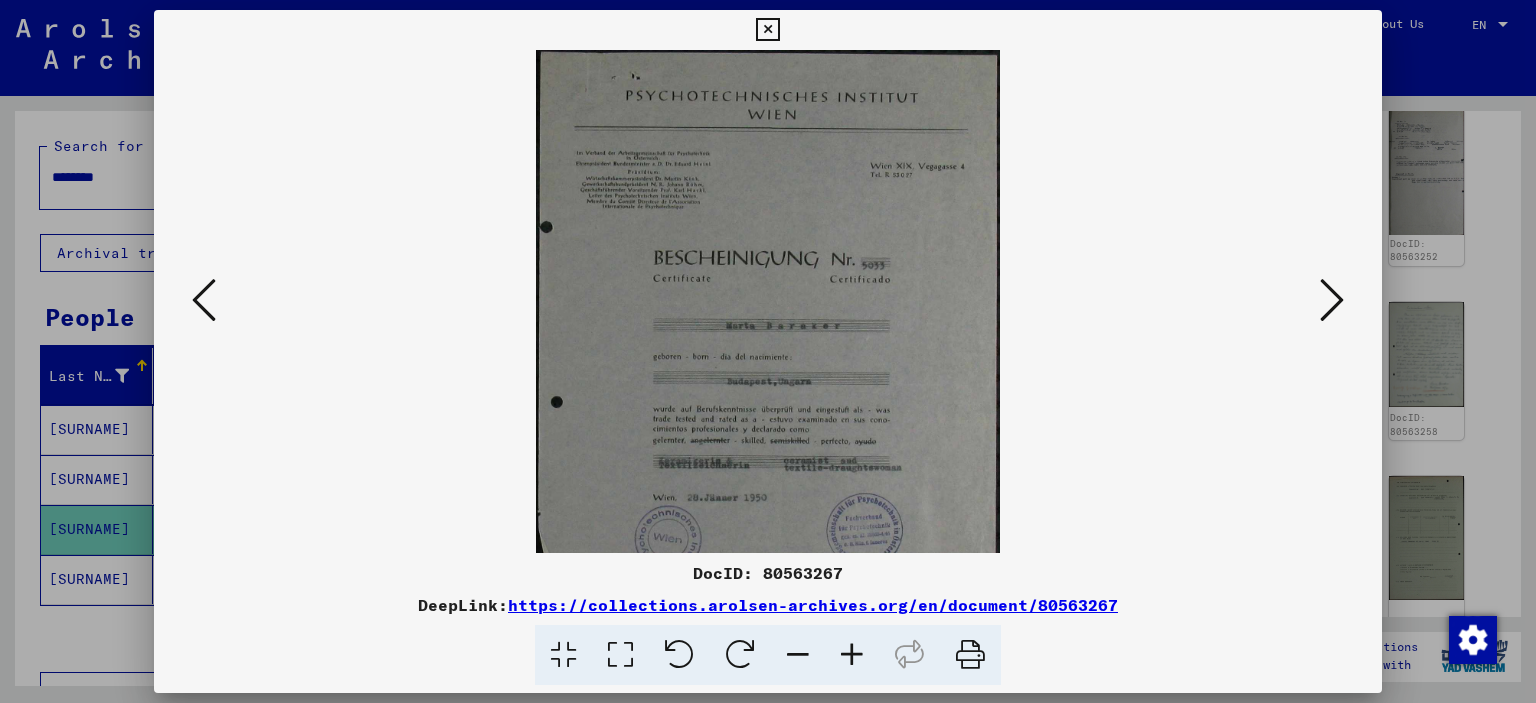 click at bounding box center [852, 655] 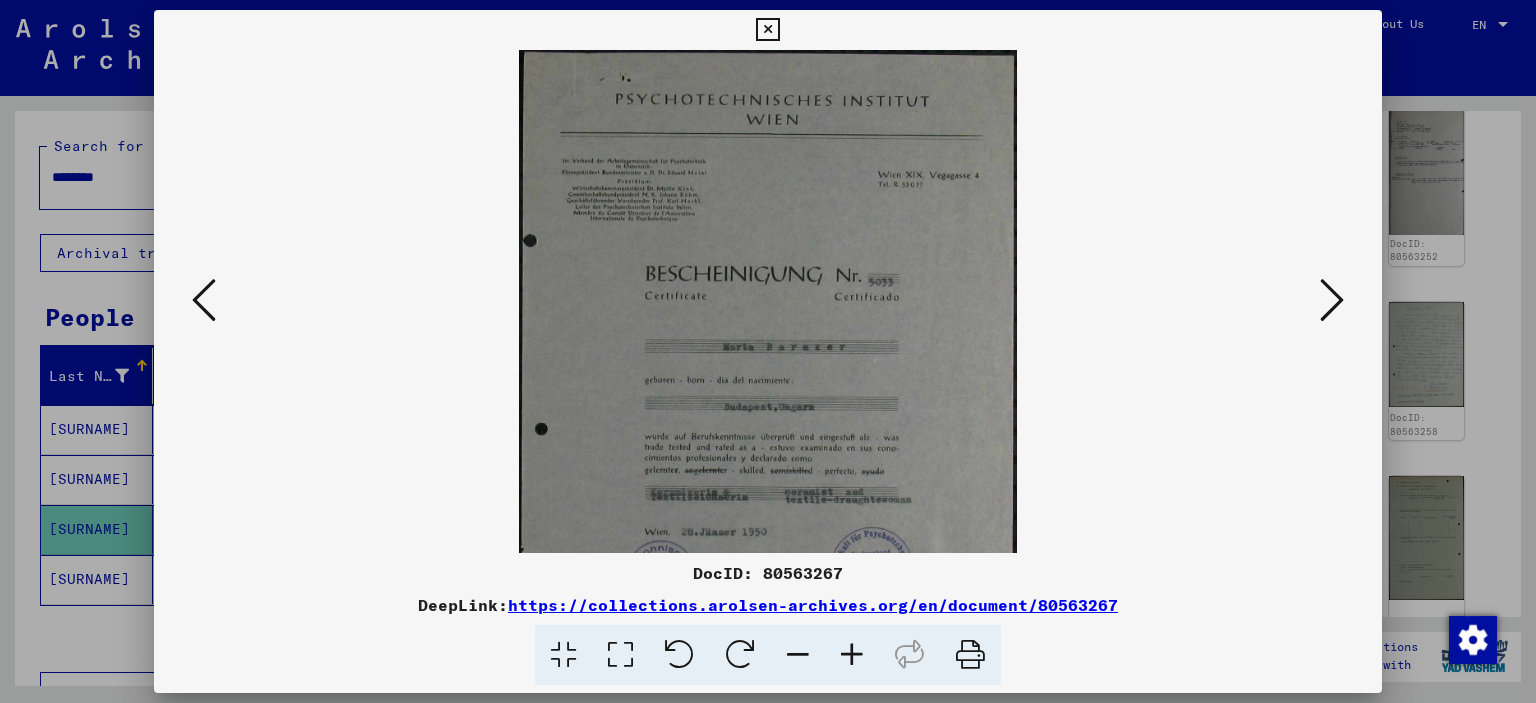 click at bounding box center (852, 655) 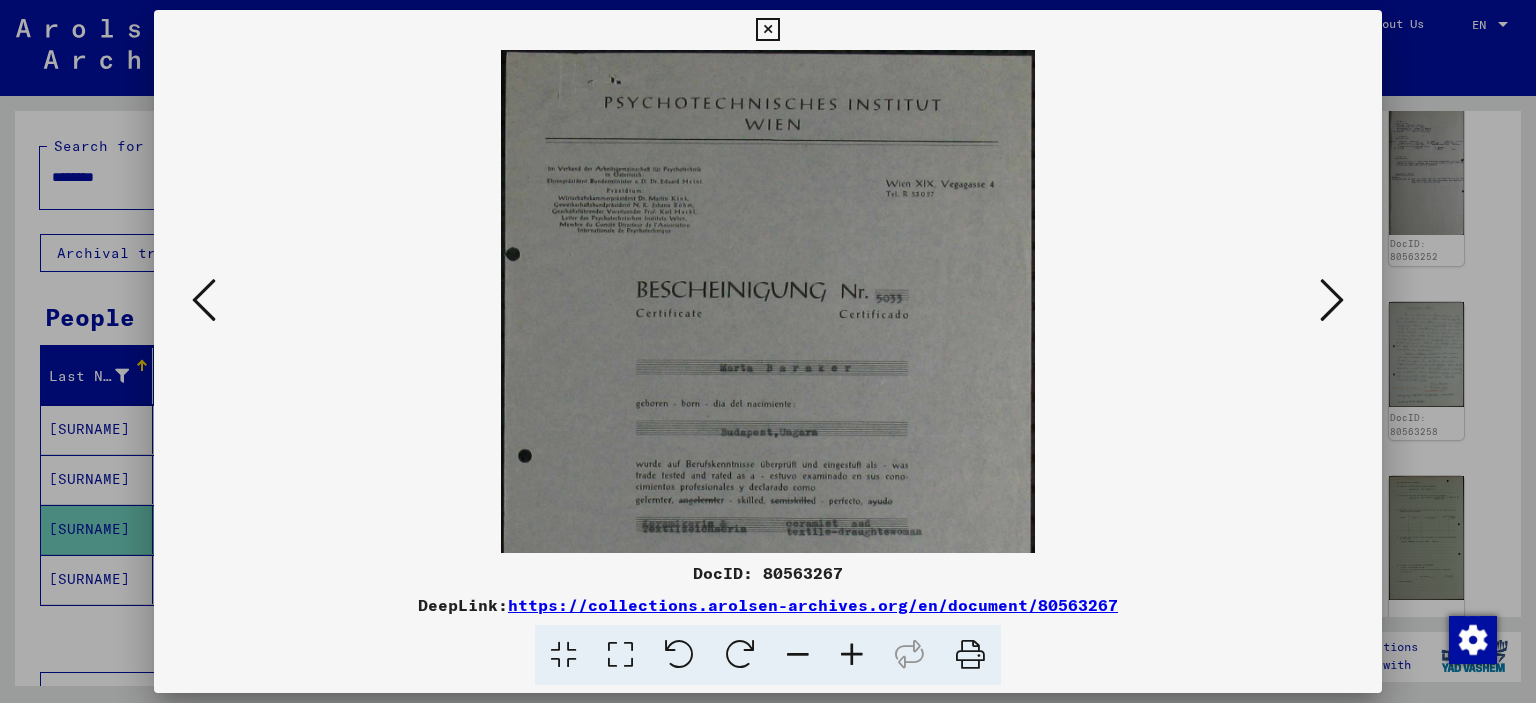 click at bounding box center [1332, 300] 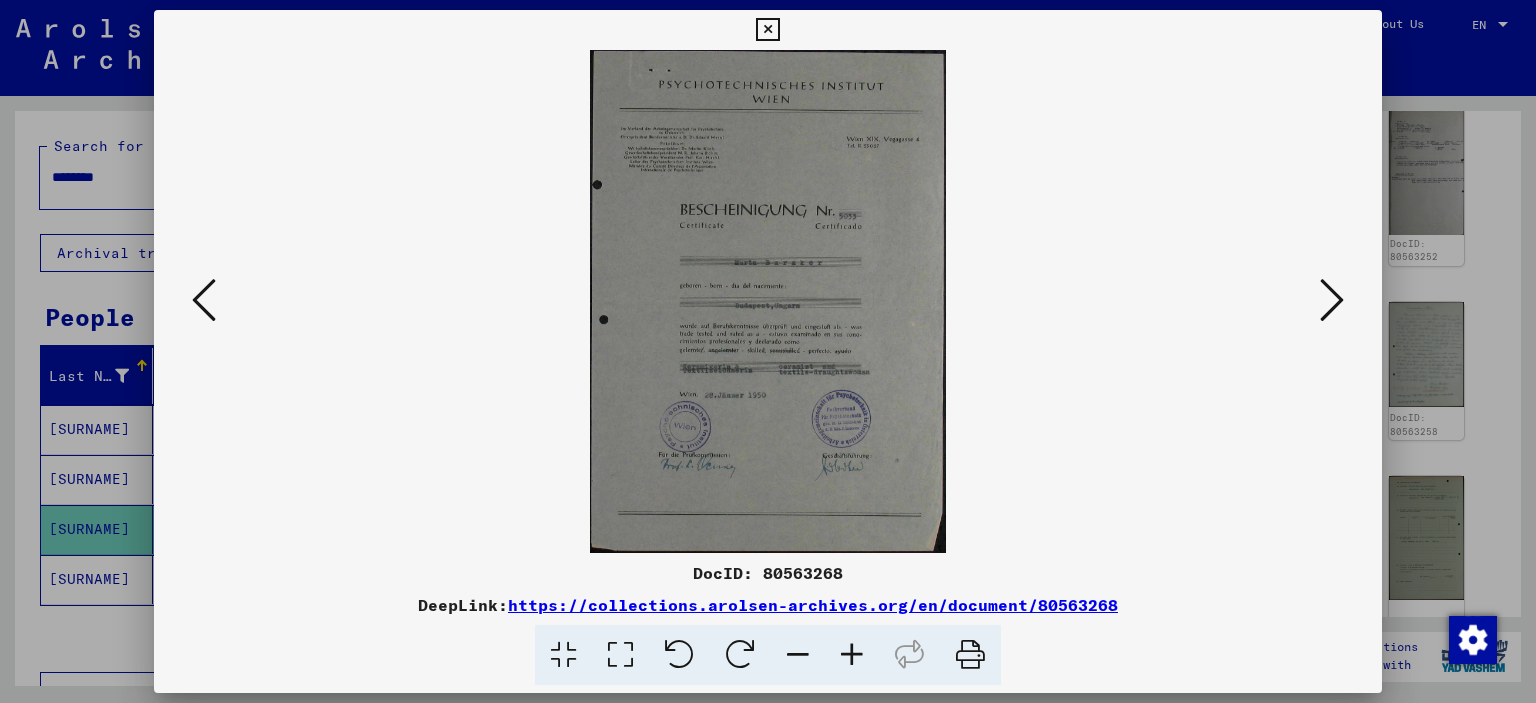 click at bounding box center [1332, 300] 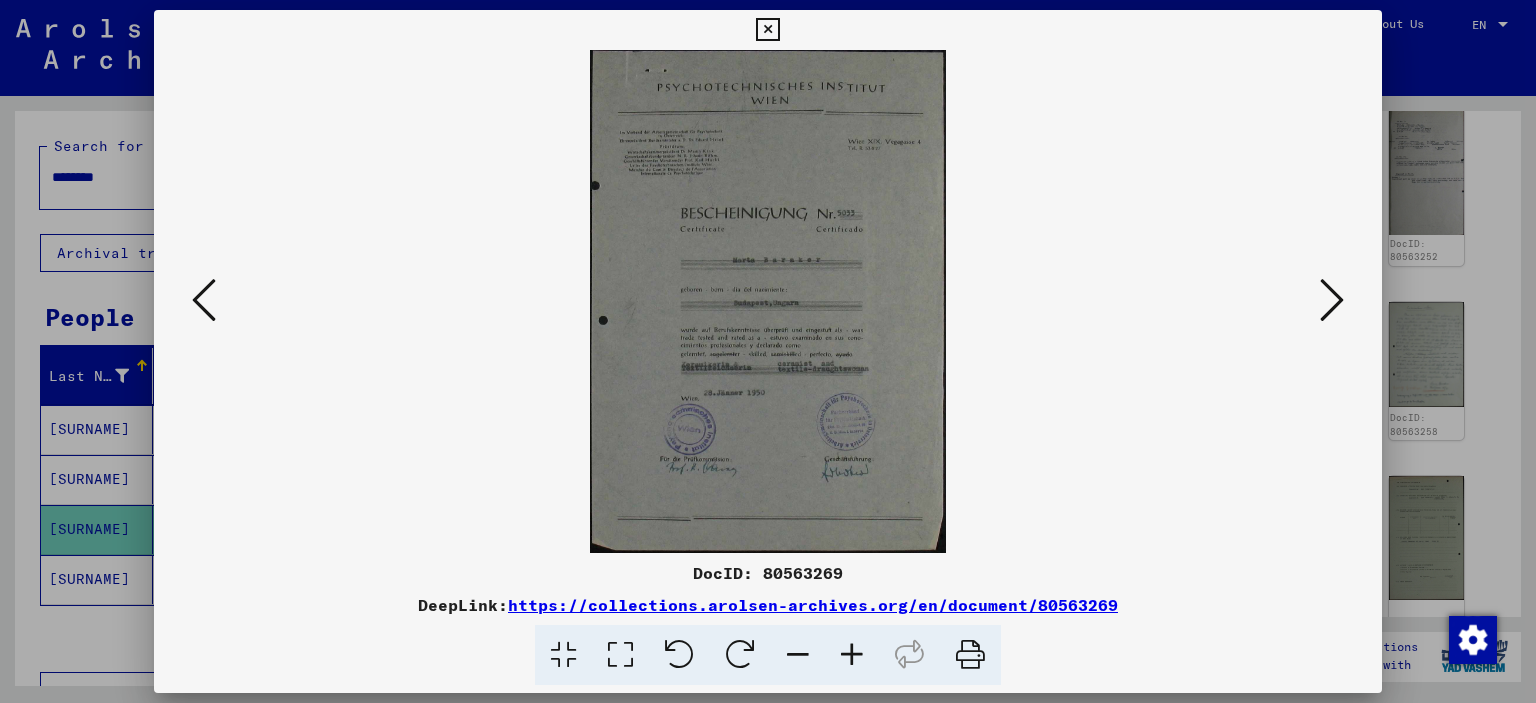 click at bounding box center (1332, 300) 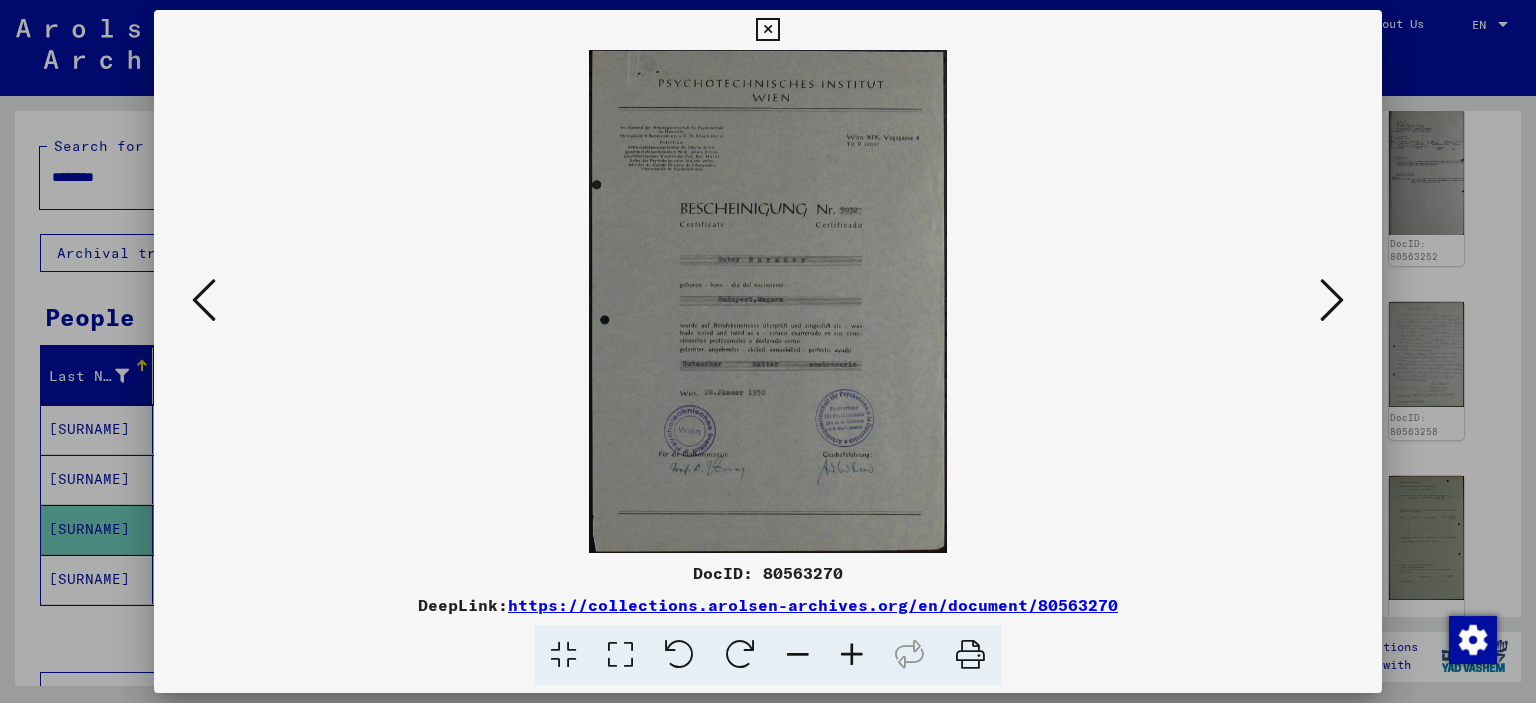 click at bounding box center [1332, 300] 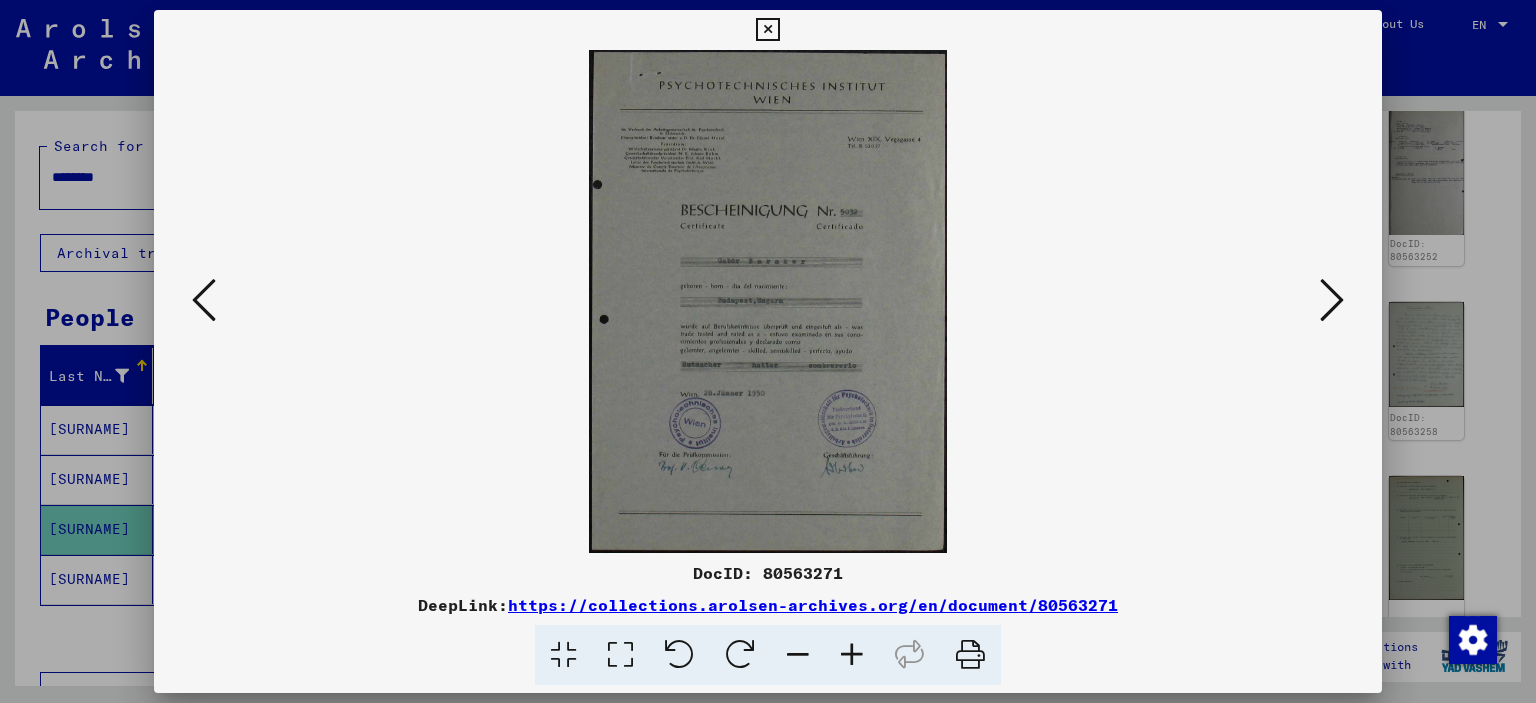 click at bounding box center [1332, 300] 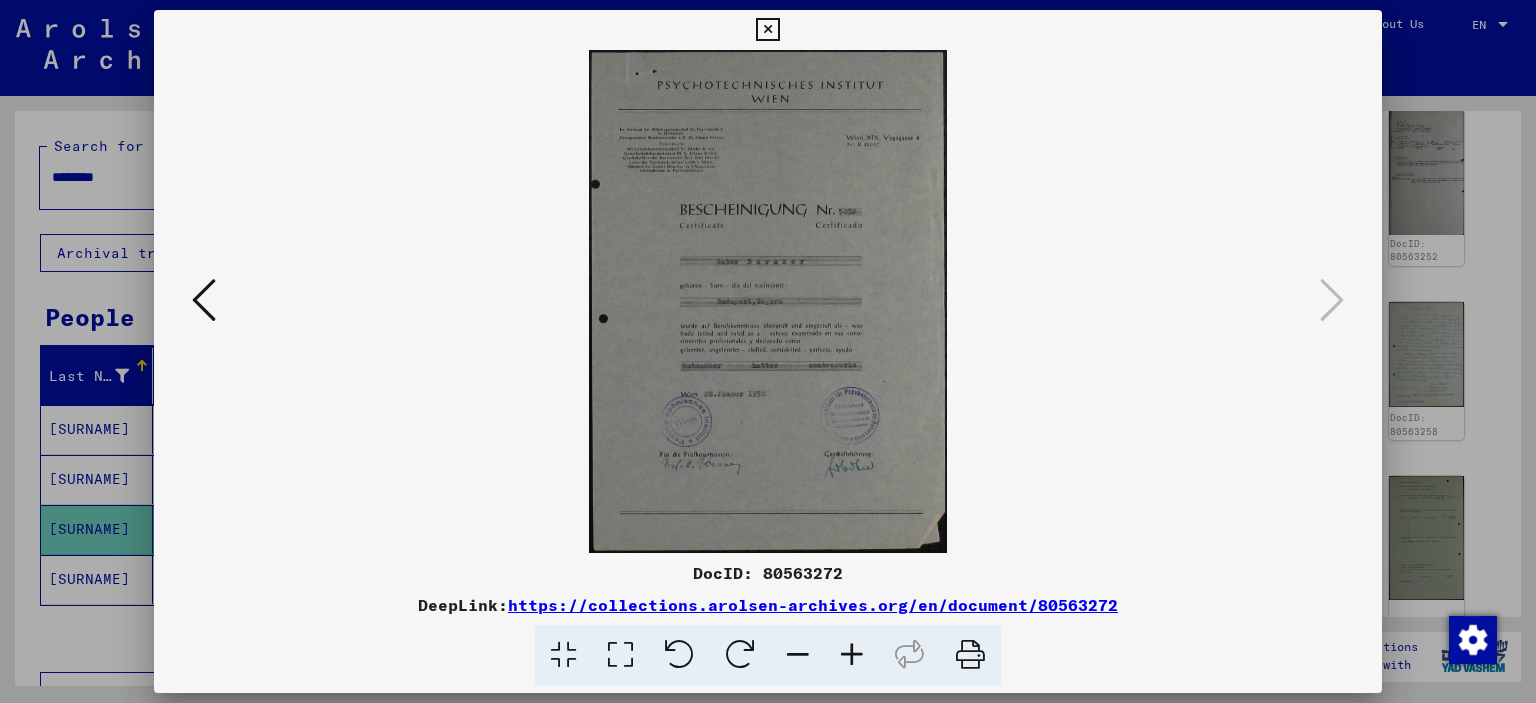 click at bounding box center [767, 30] 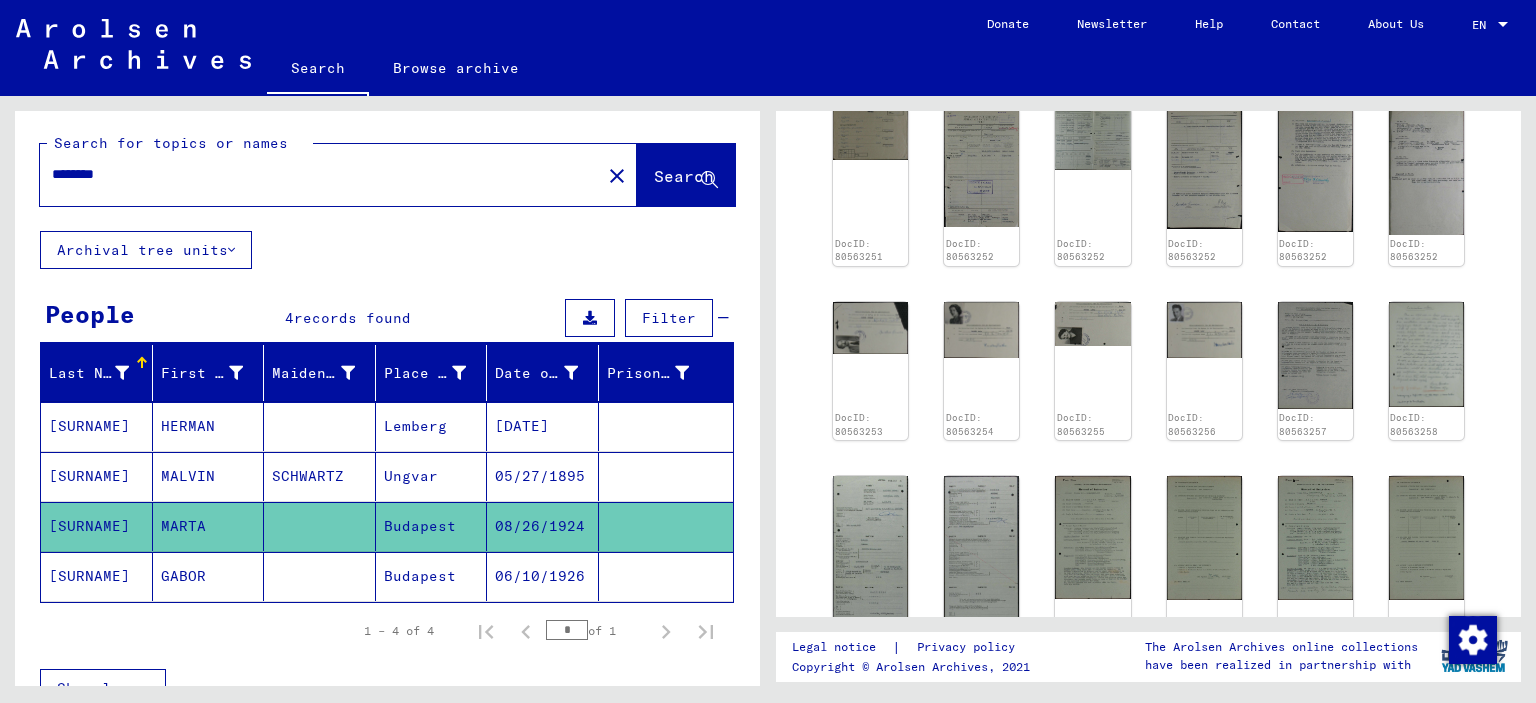 scroll, scrollTop: 0, scrollLeft: 0, axis: both 